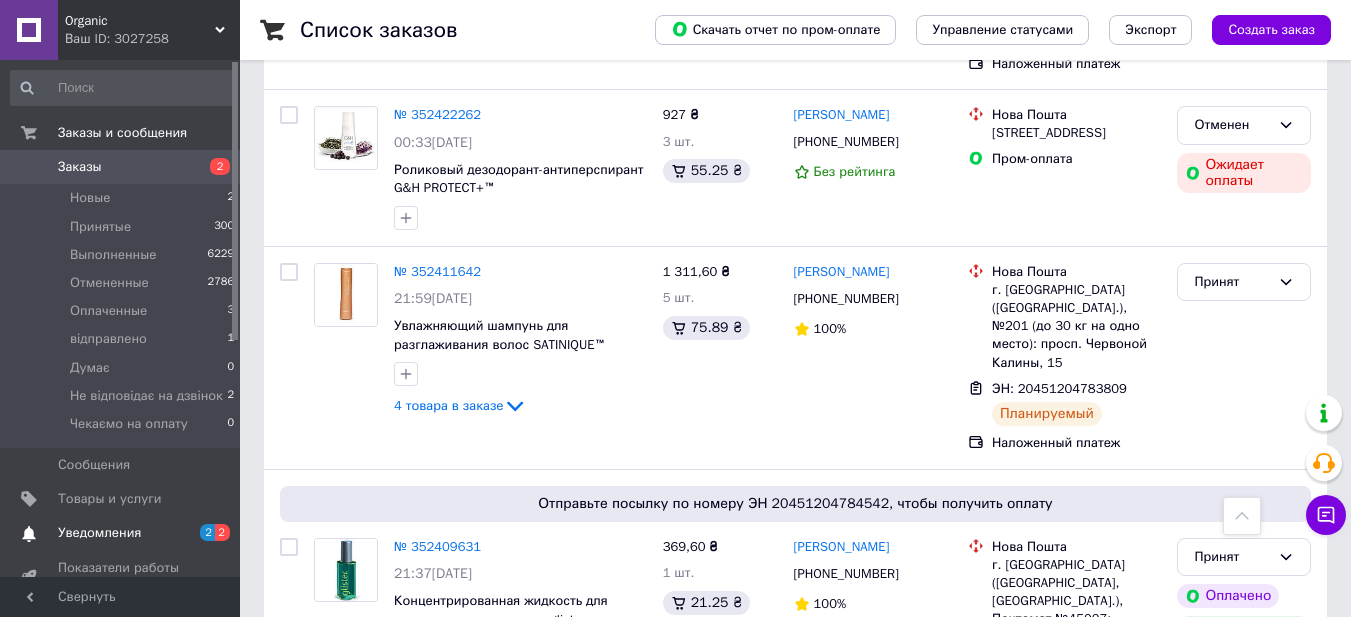 scroll, scrollTop: 3105, scrollLeft: 0, axis: vertical 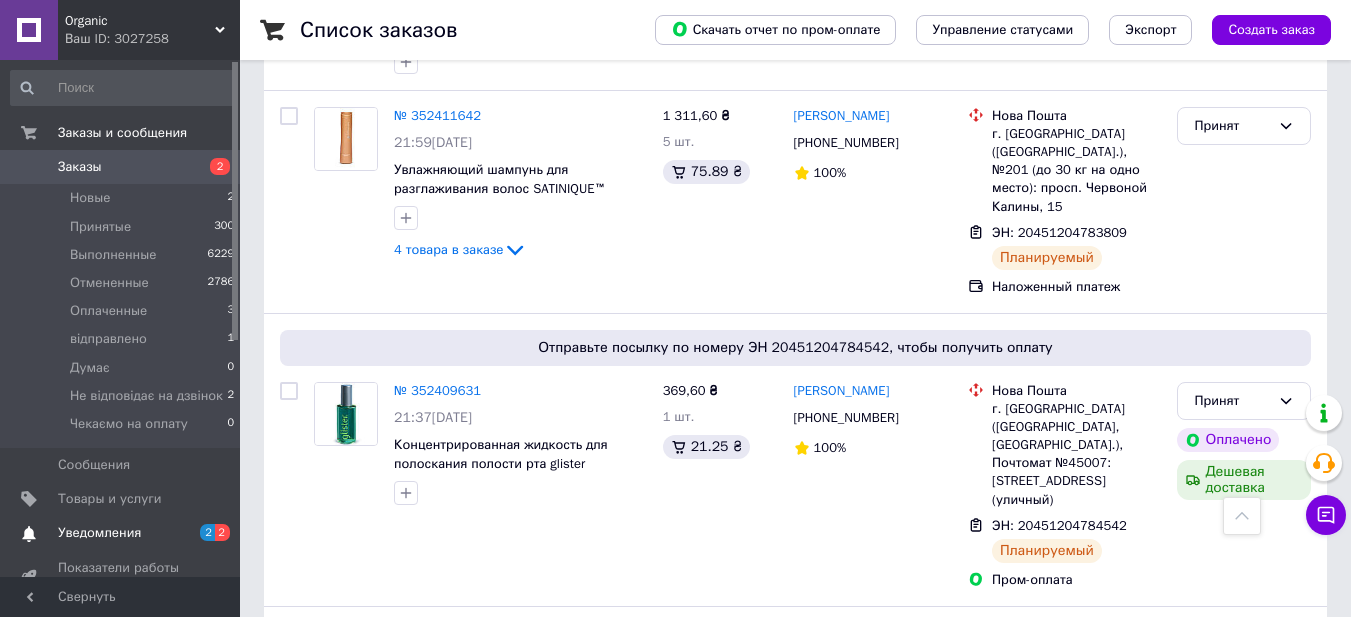 click on "Уведомления" at bounding box center [99, 533] 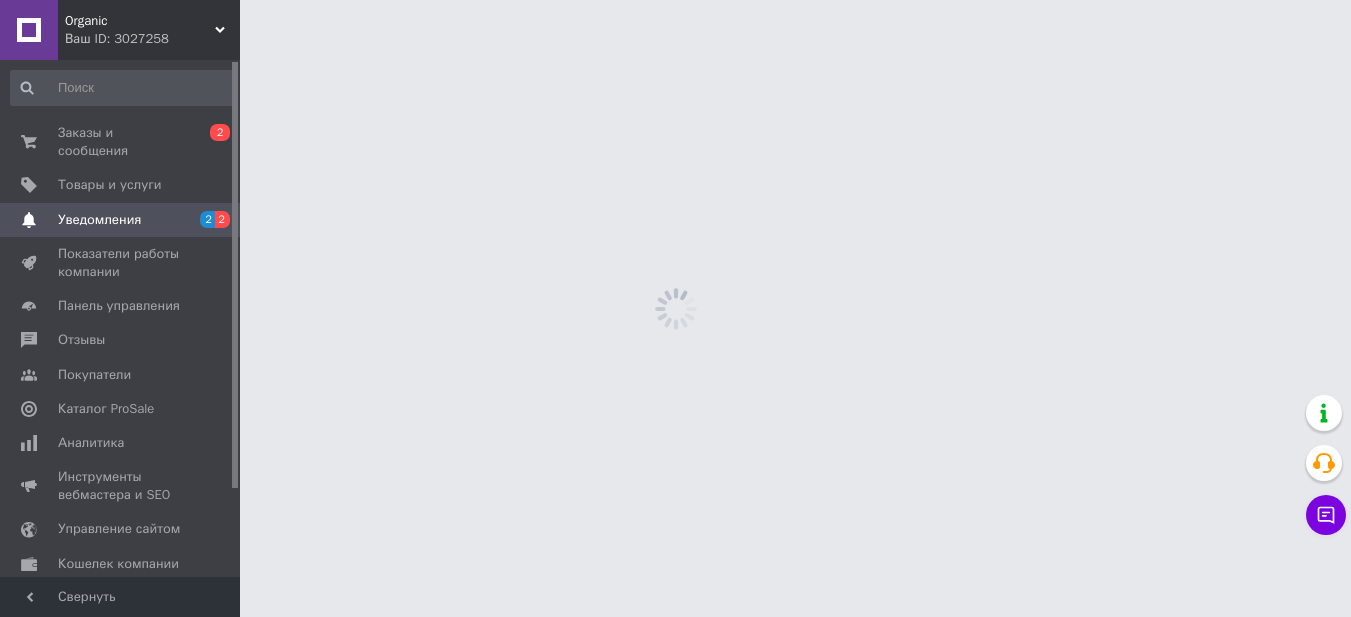 scroll, scrollTop: 0, scrollLeft: 0, axis: both 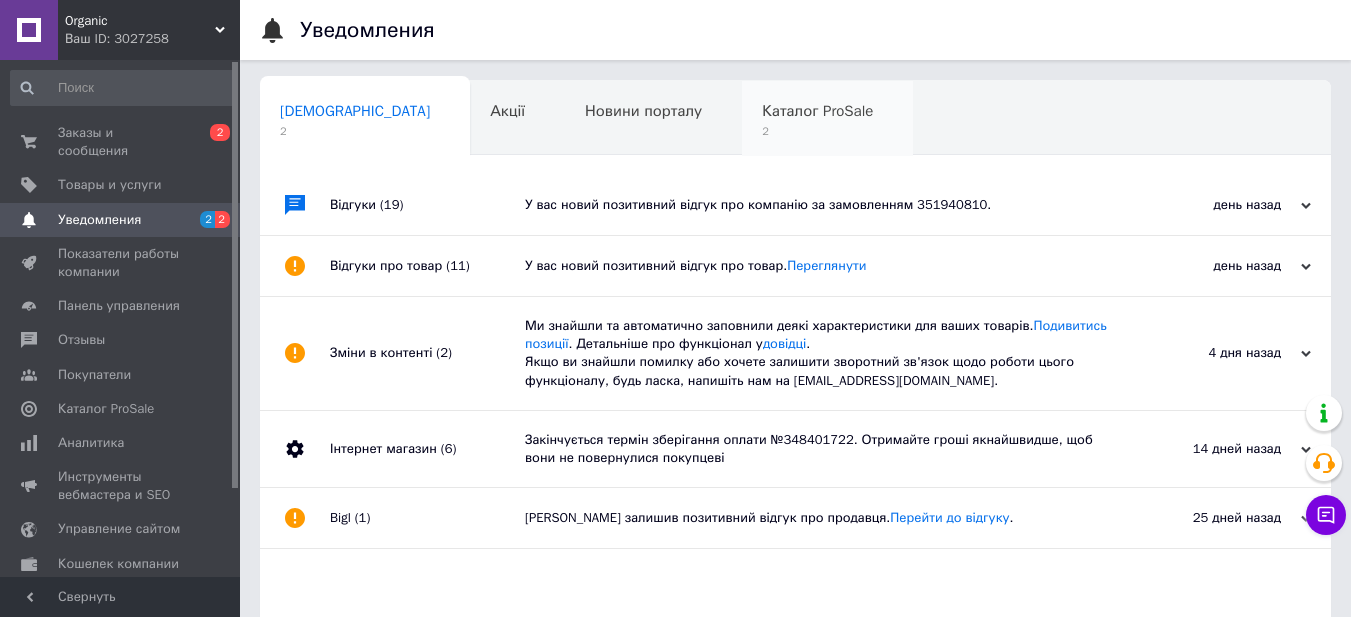 click on "Каталог ProSale" at bounding box center [817, 111] 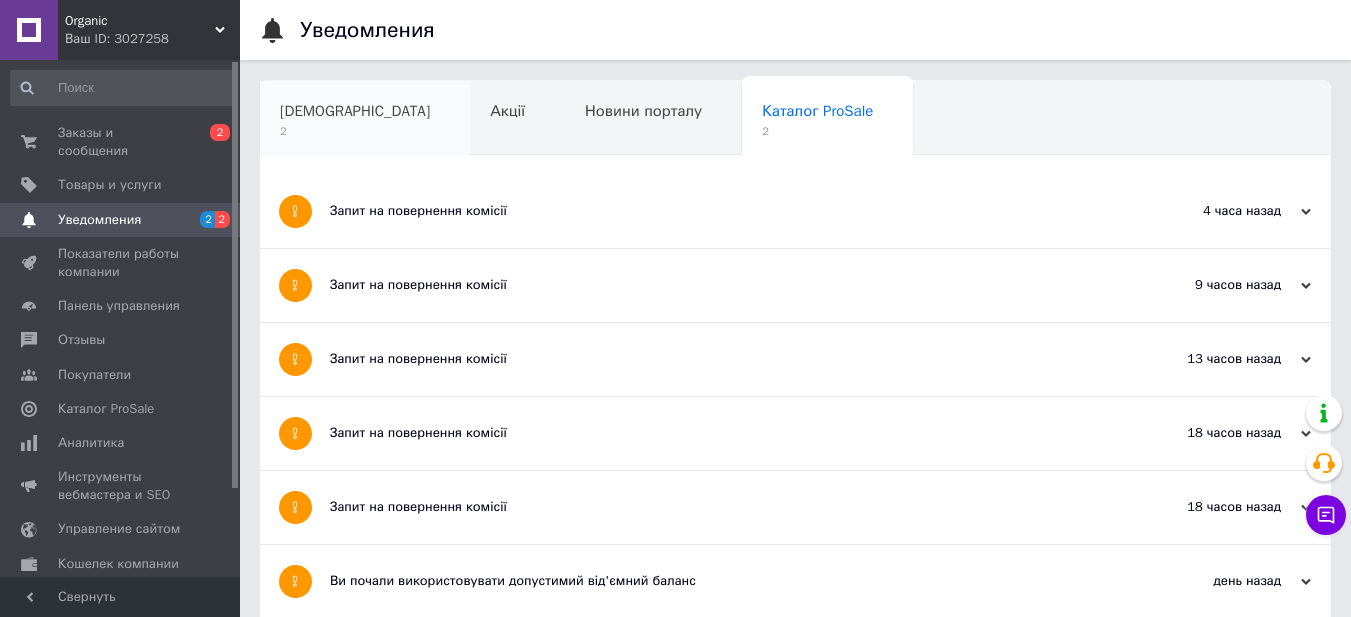click on "Сповіщення" at bounding box center [355, 111] 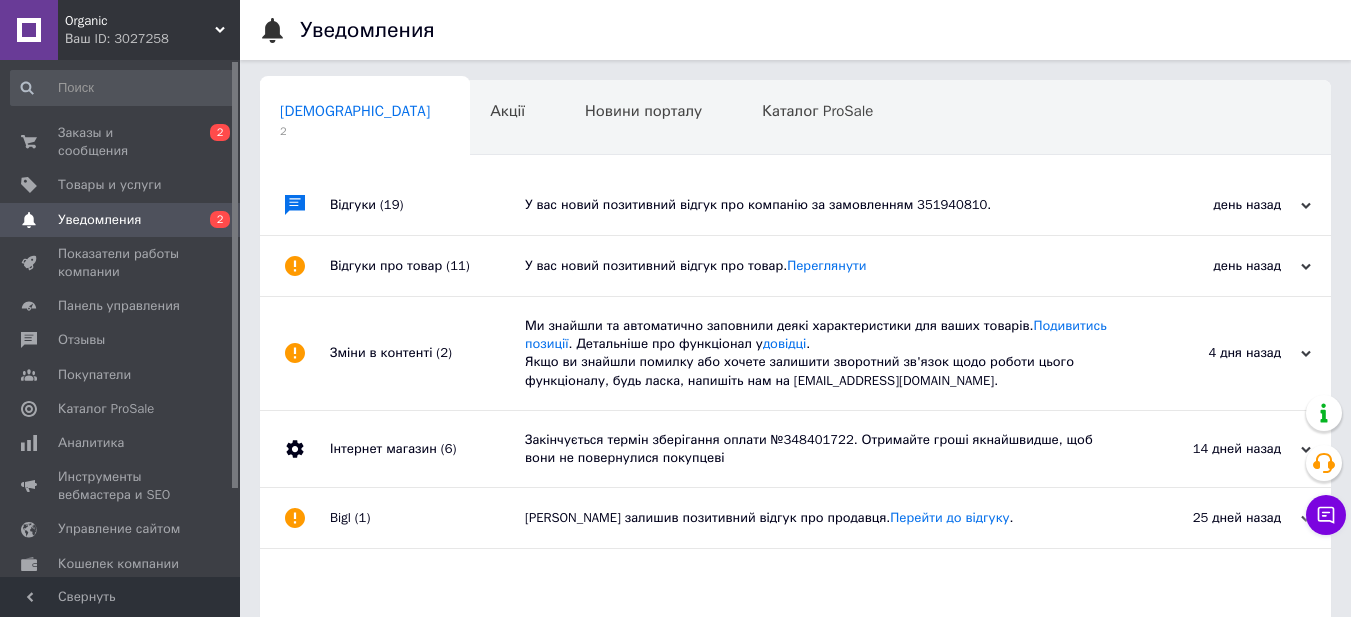 click on "Сповіщення" at bounding box center [355, 111] 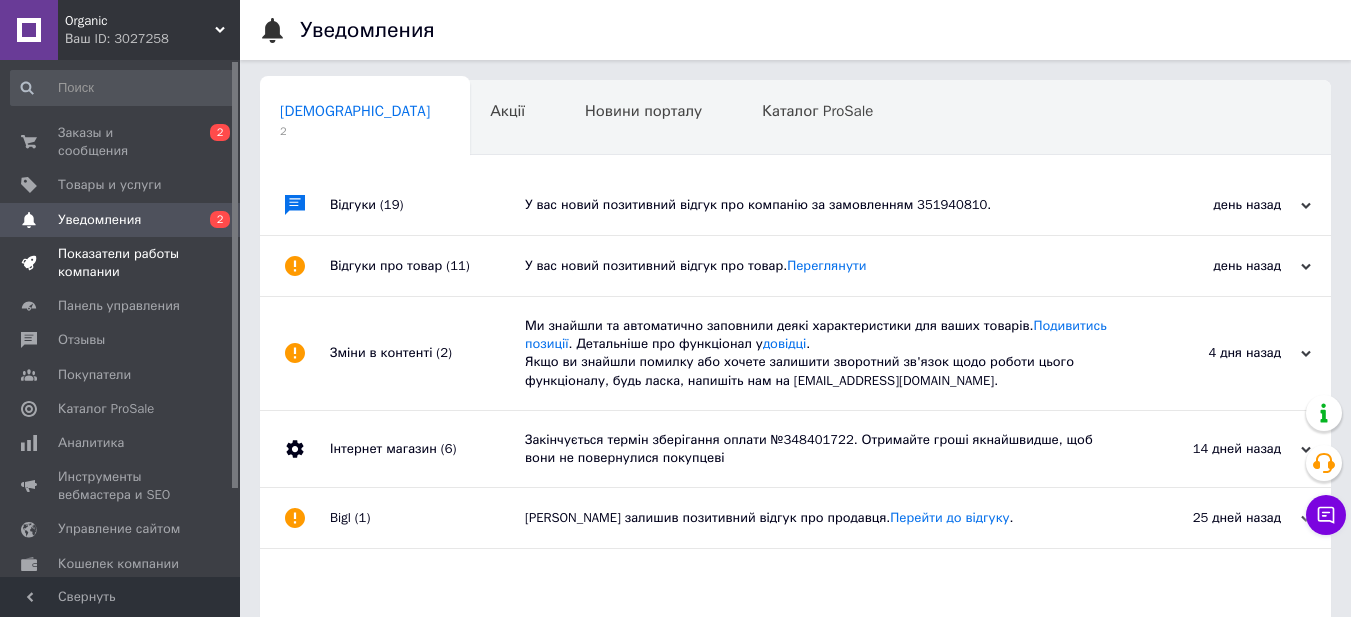 click on "Показатели работы компании" at bounding box center [121, 263] 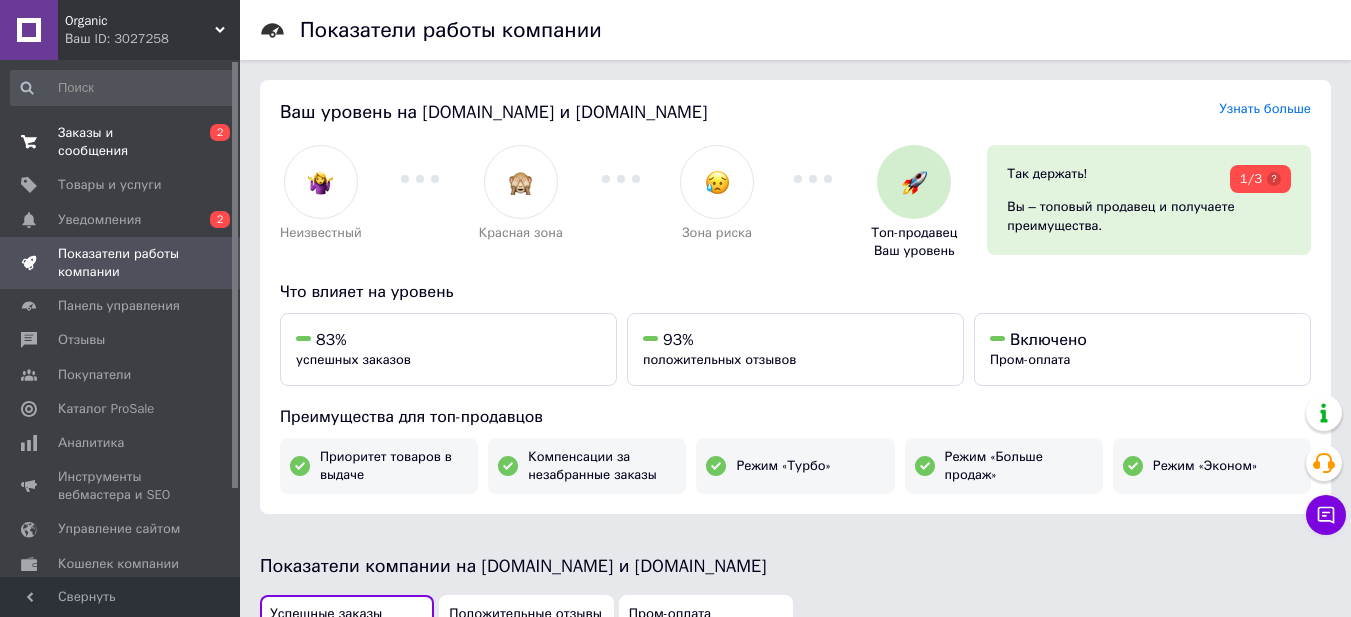 click on "Заказы и сообщения" at bounding box center (121, 142) 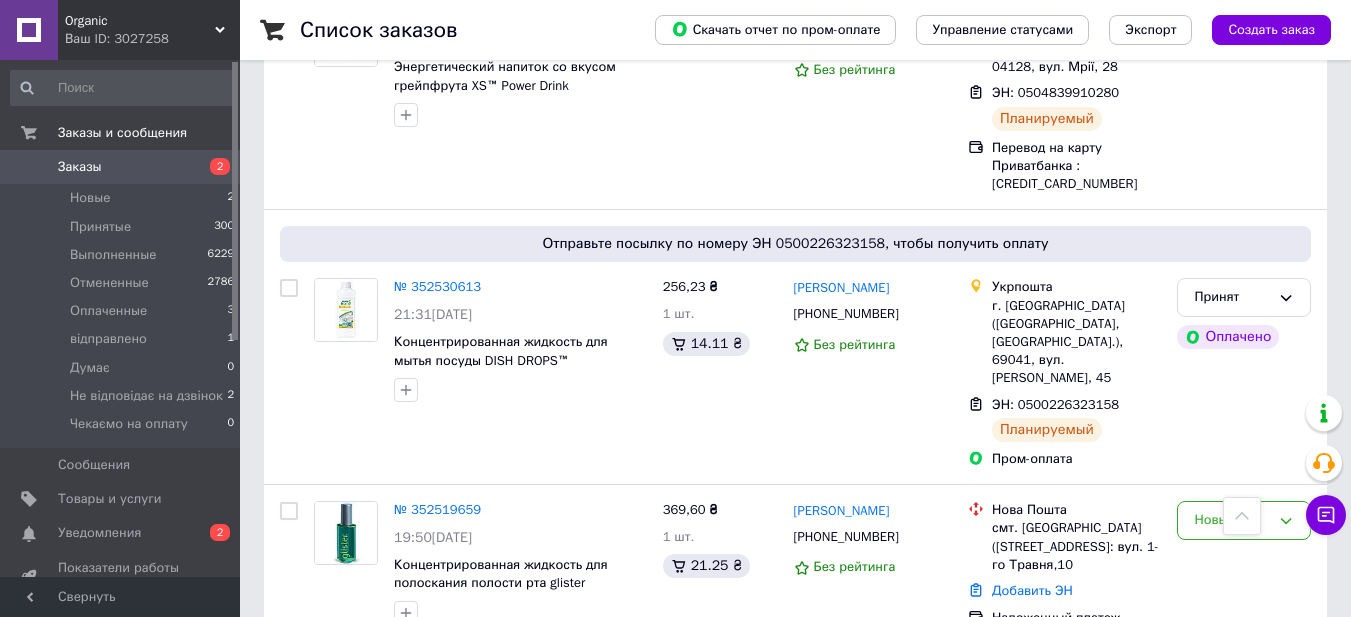 scroll, scrollTop: 1100, scrollLeft: 0, axis: vertical 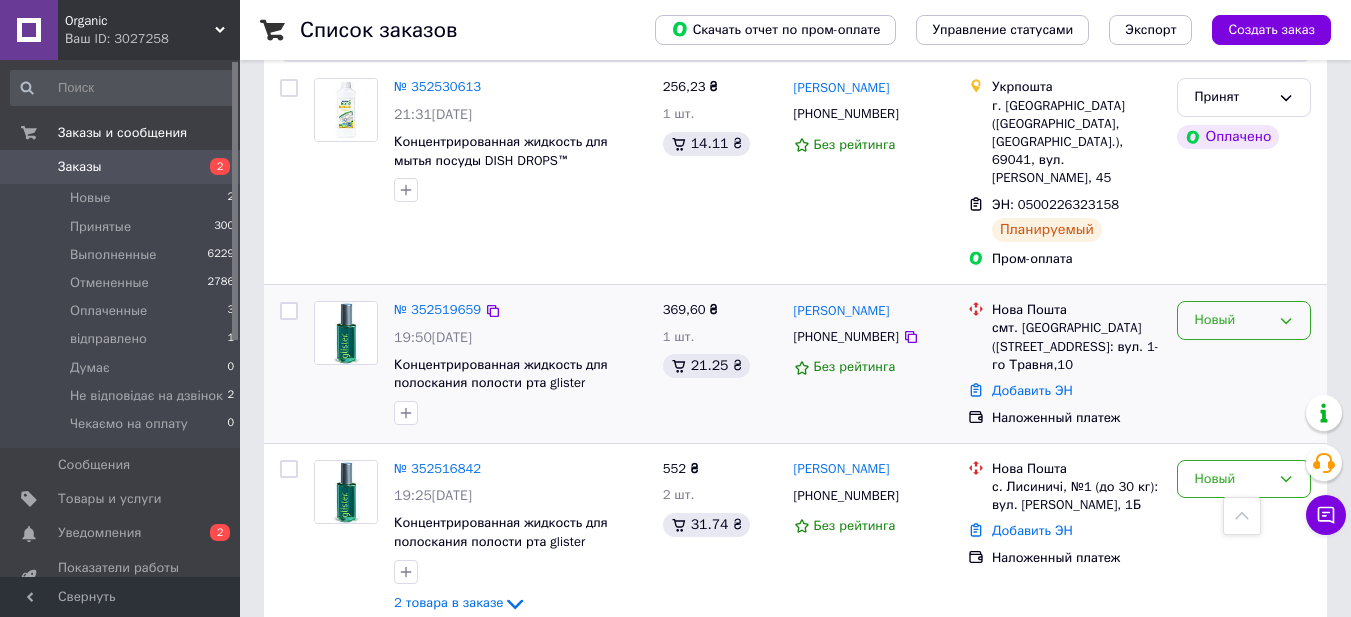 click on "Новый" at bounding box center (1244, 320) 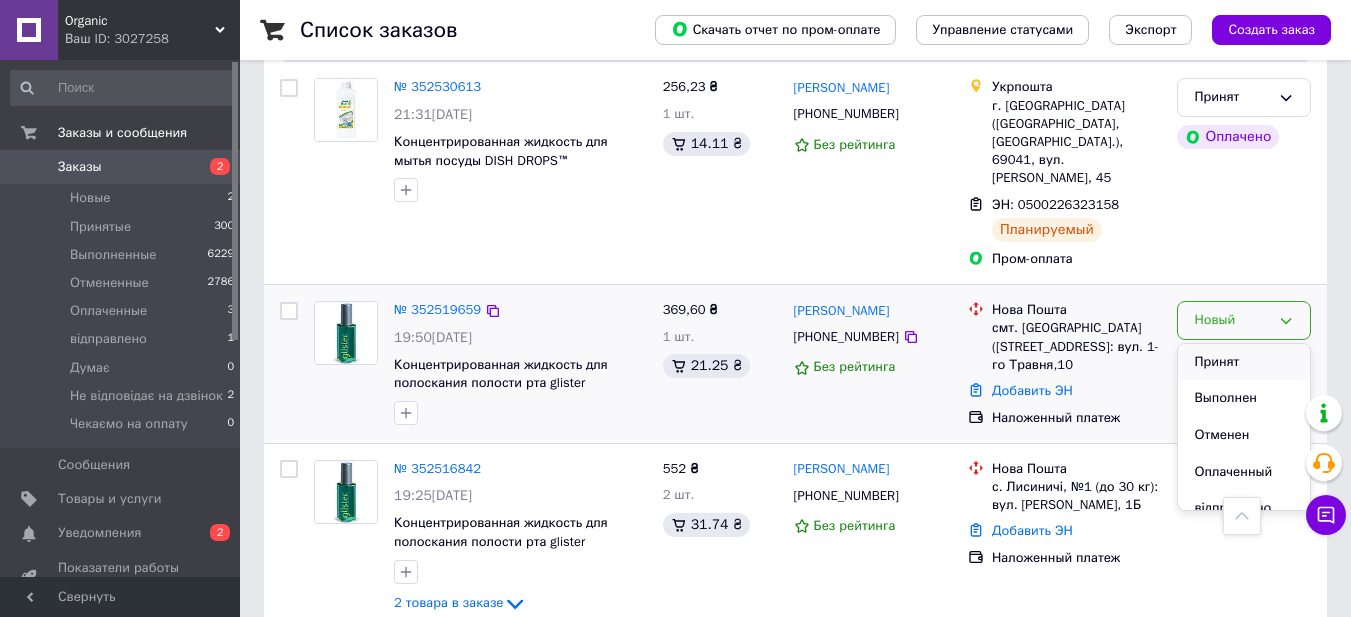 click on "Принят" at bounding box center [1244, 362] 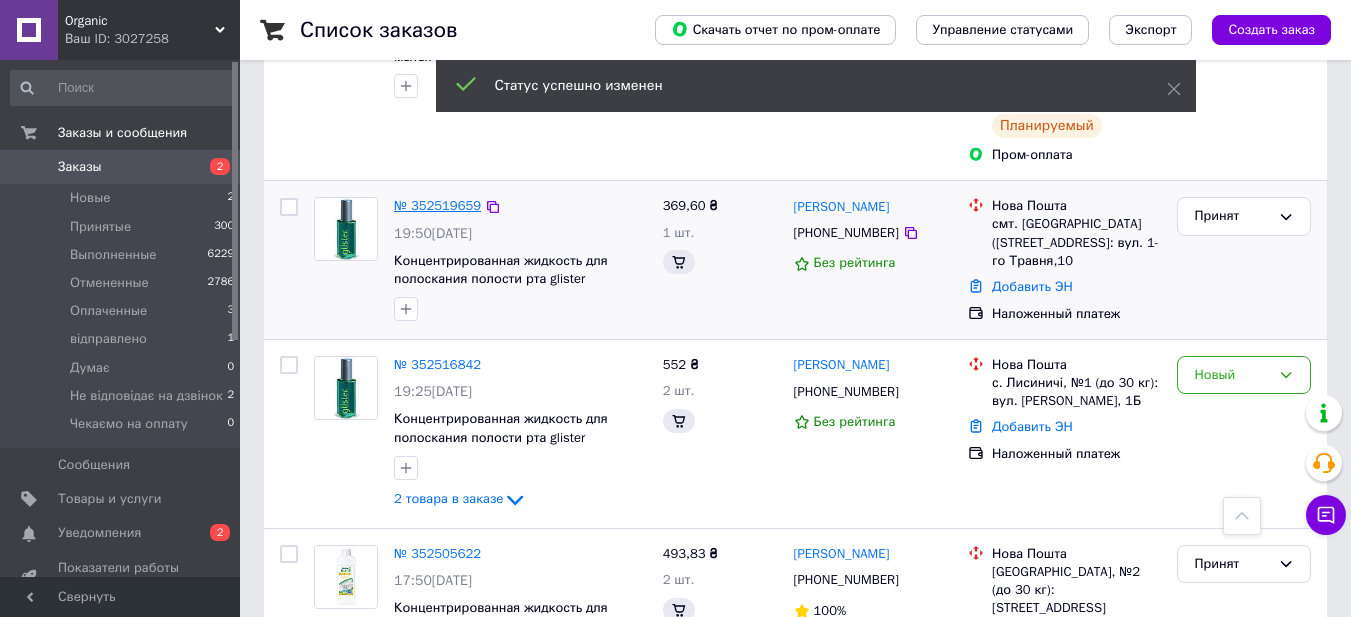 scroll, scrollTop: 996, scrollLeft: 0, axis: vertical 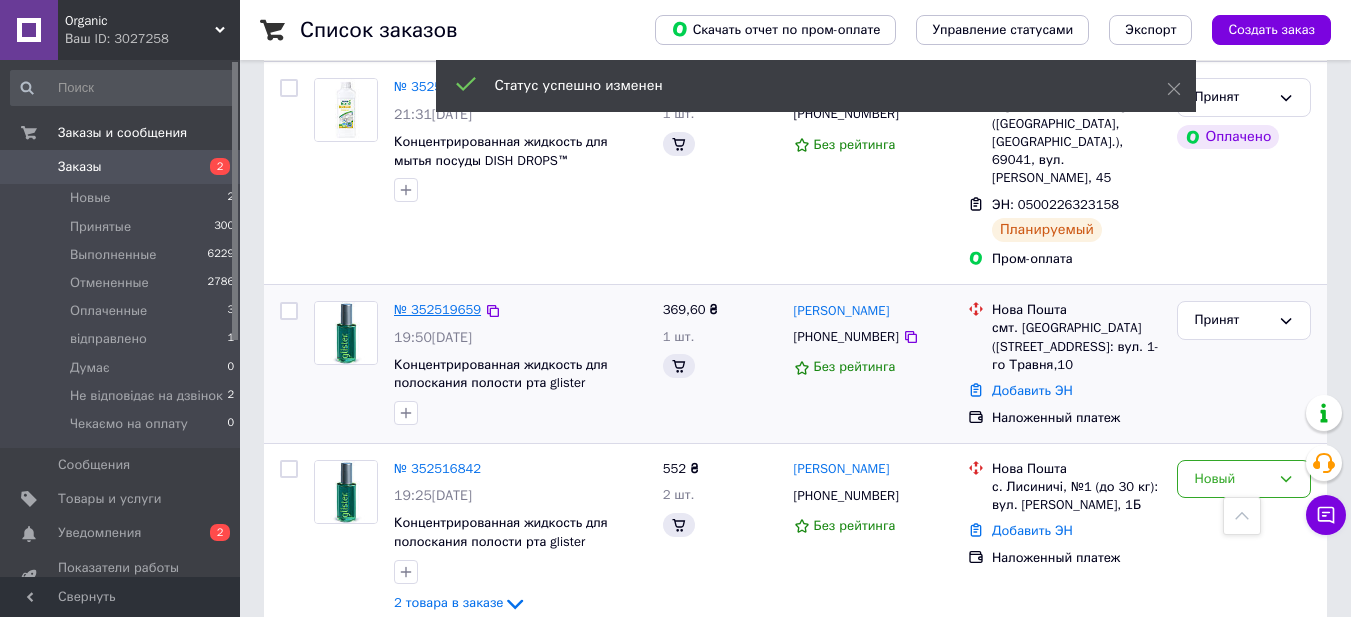 click on "№ 352519659" at bounding box center (437, 309) 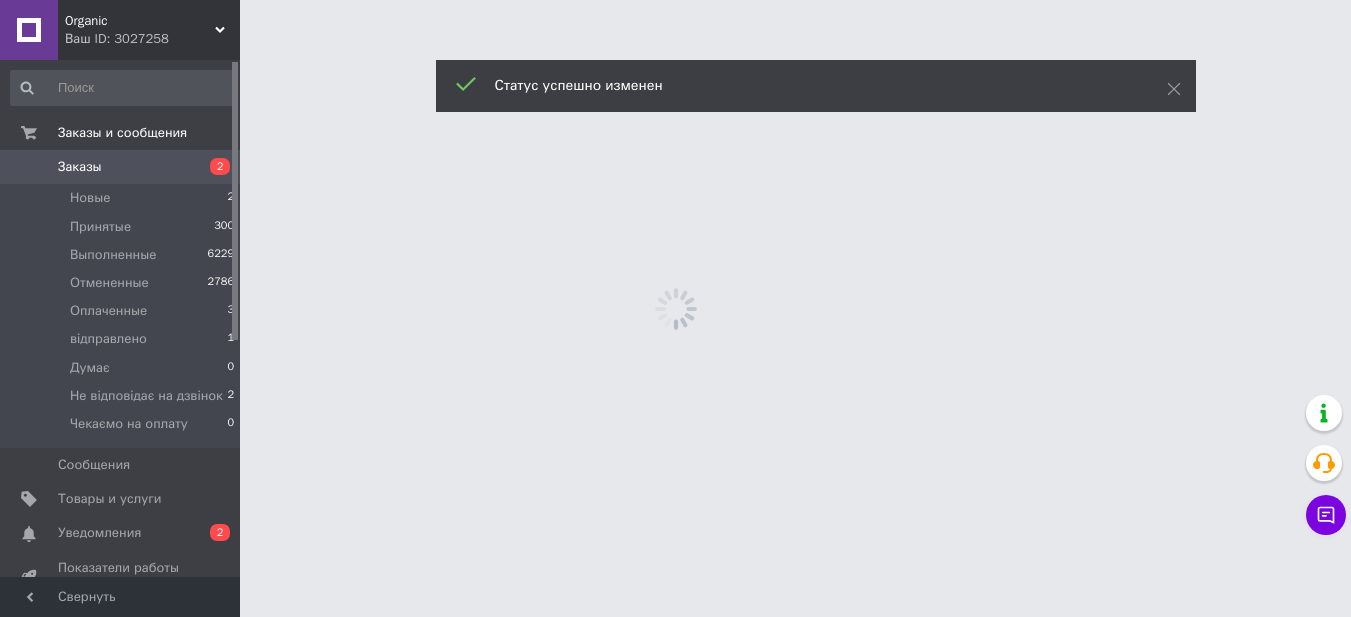 click on "Organic Ваш ID: 3027258 Сайт Organic Кабинет покупателя Проверить состояние системы Страница на портале greenway Справка Выйти Заказы и сообщения Заказы 2 Новые 2 Принятые 300 Выполненные 6229 Отмененные 2786 Оплаченные 3 відправлено 1 Думає 0 Не відповідає на дзвінок 2 Чекаємо на оплату 0 Сообщения 0 Товары и услуги Уведомления 0 2 Показатели работы компании Панель управления Отзывы Покупатели Каталог ProSale Аналитика Инструменты вебмастера и SEO Управление сайтом Кошелек компании Маркет Настройки Тарифы и счета Prom микс 1 000" at bounding box center [675, 0] 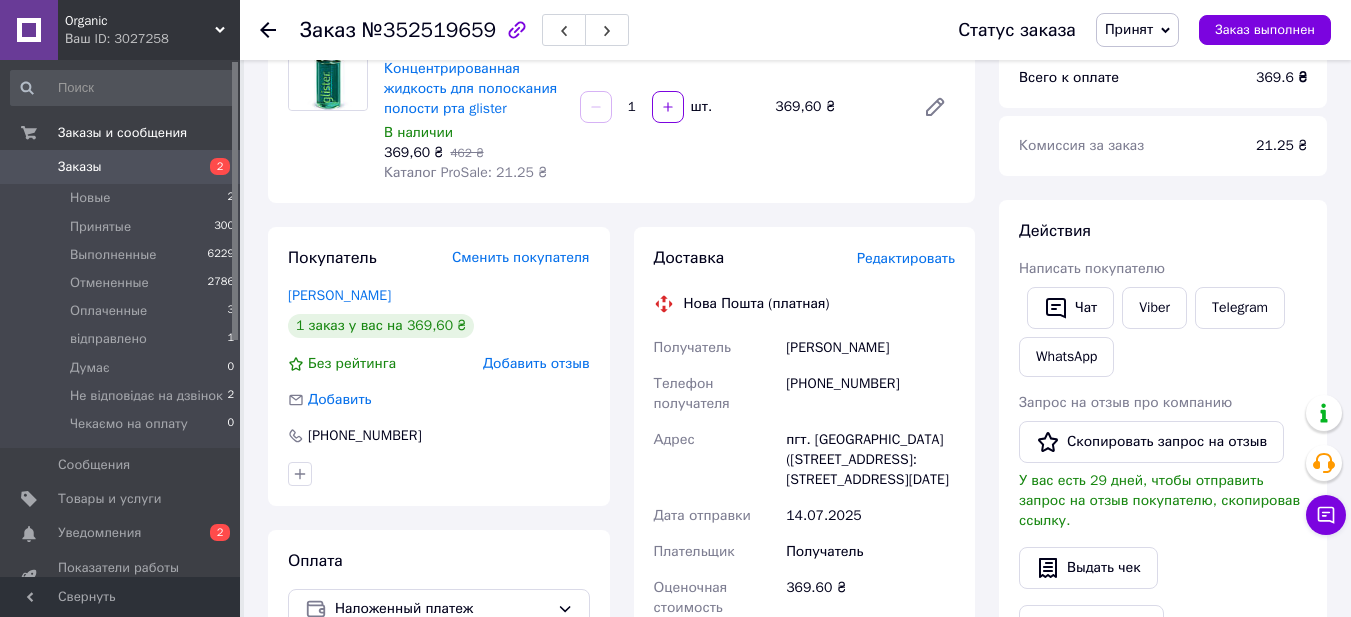 scroll, scrollTop: 0, scrollLeft: 0, axis: both 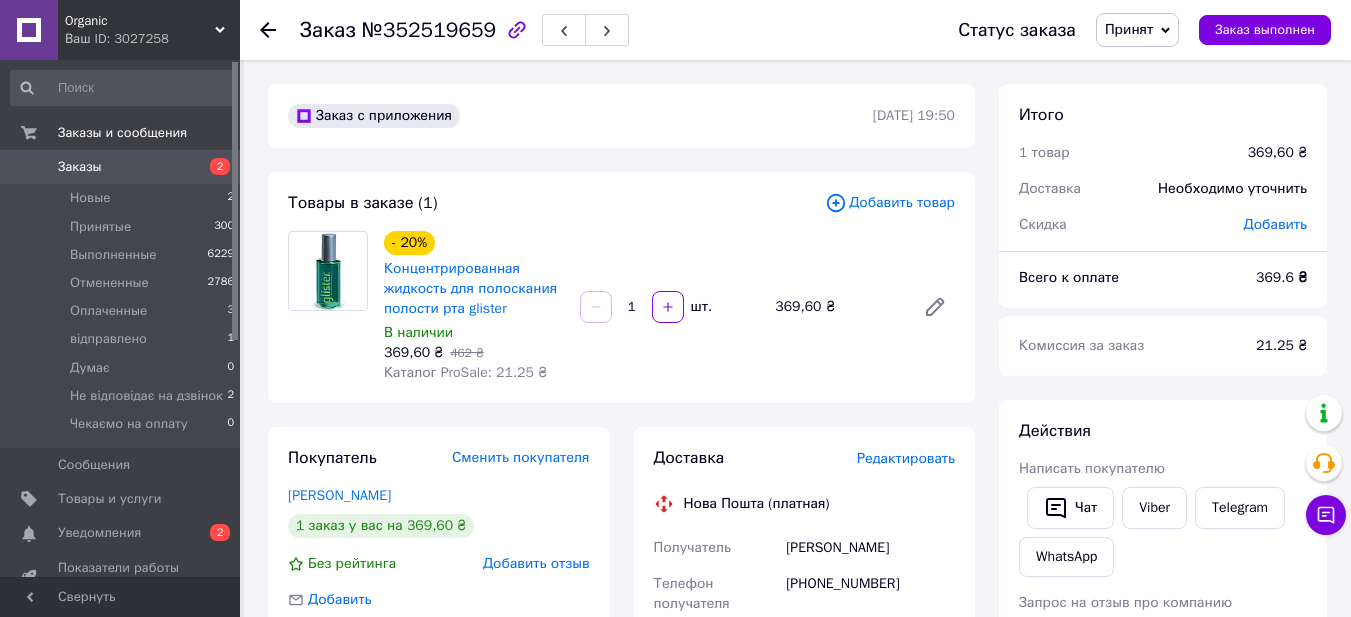 click on "Принят" at bounding box center (1129, 29) 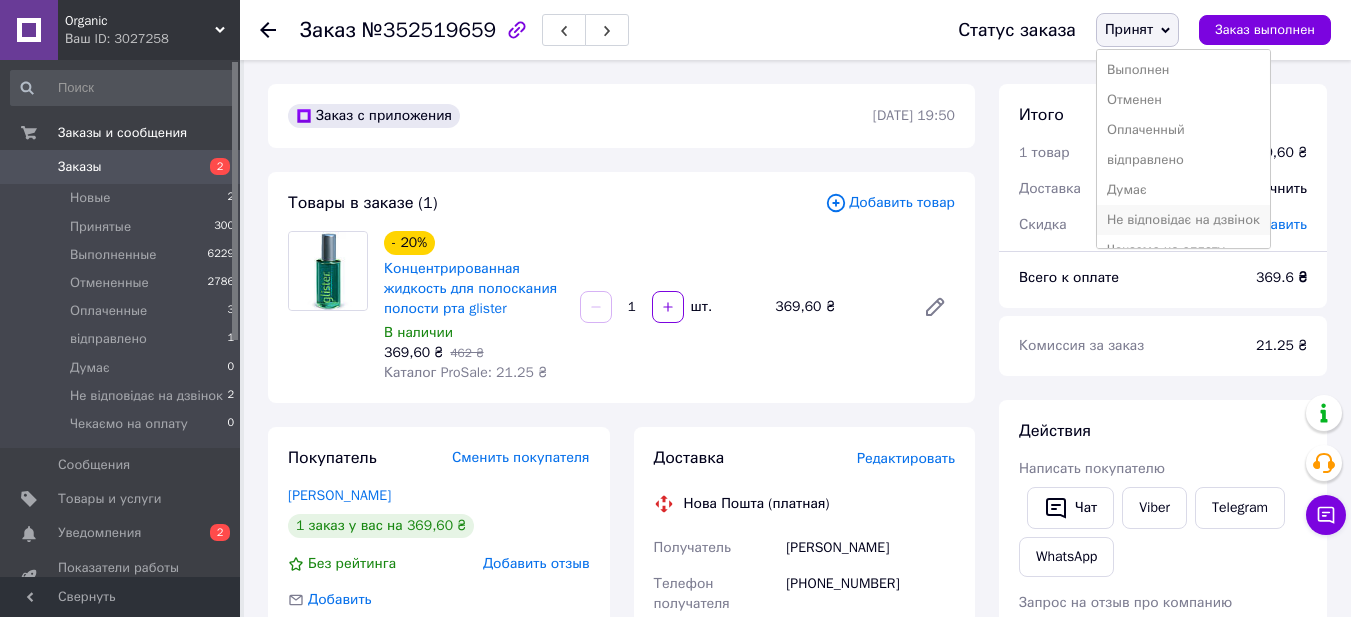 click on "Не відповідає на дзвінок" at bounding box center (1183, 220) 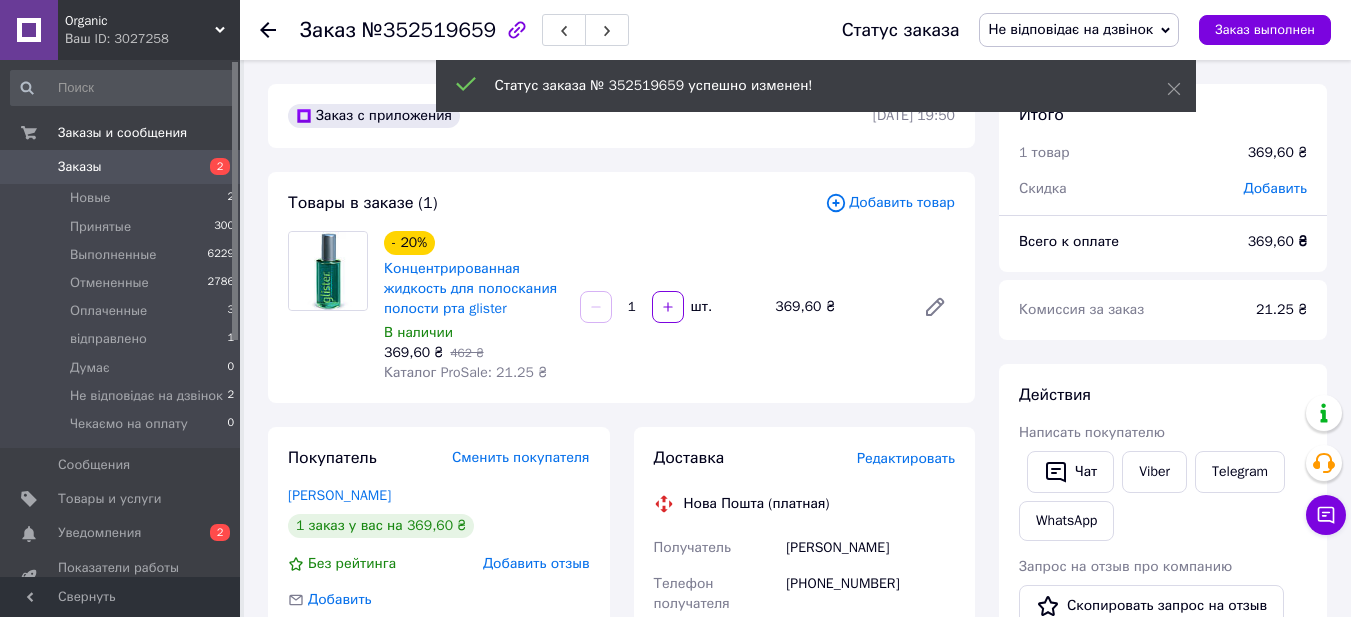 click 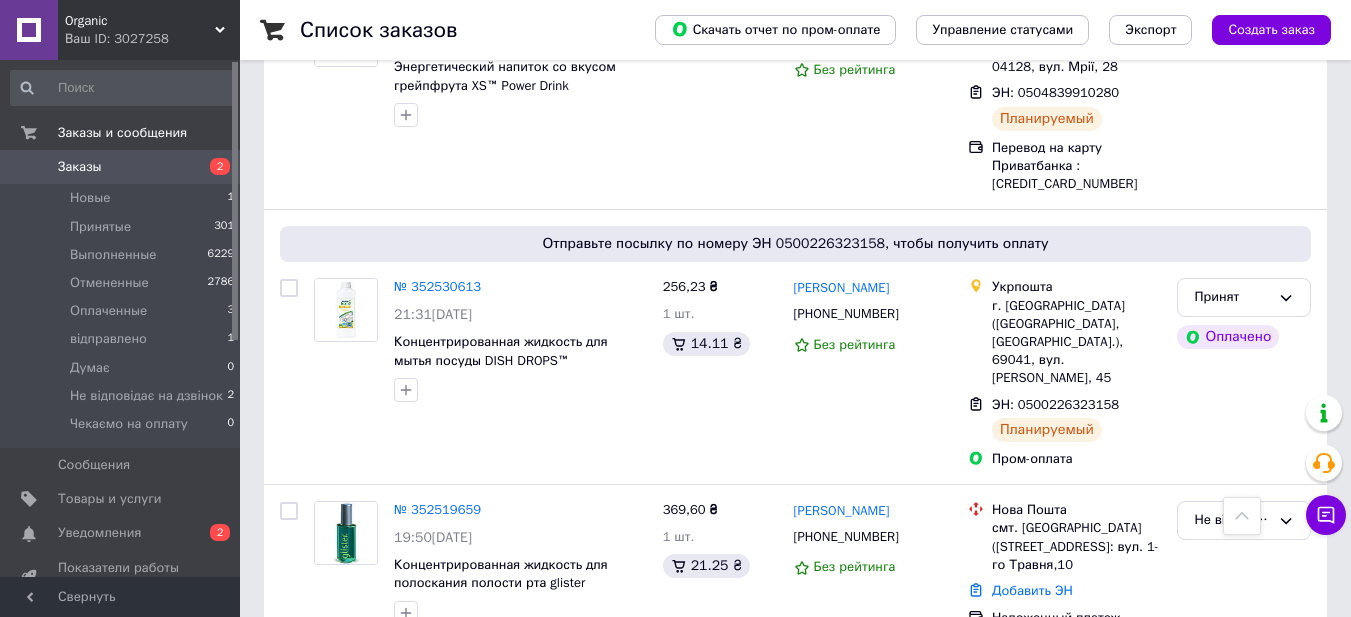 scroll, scrollTop: 1100, scrollLeft: 0, axis: vertical 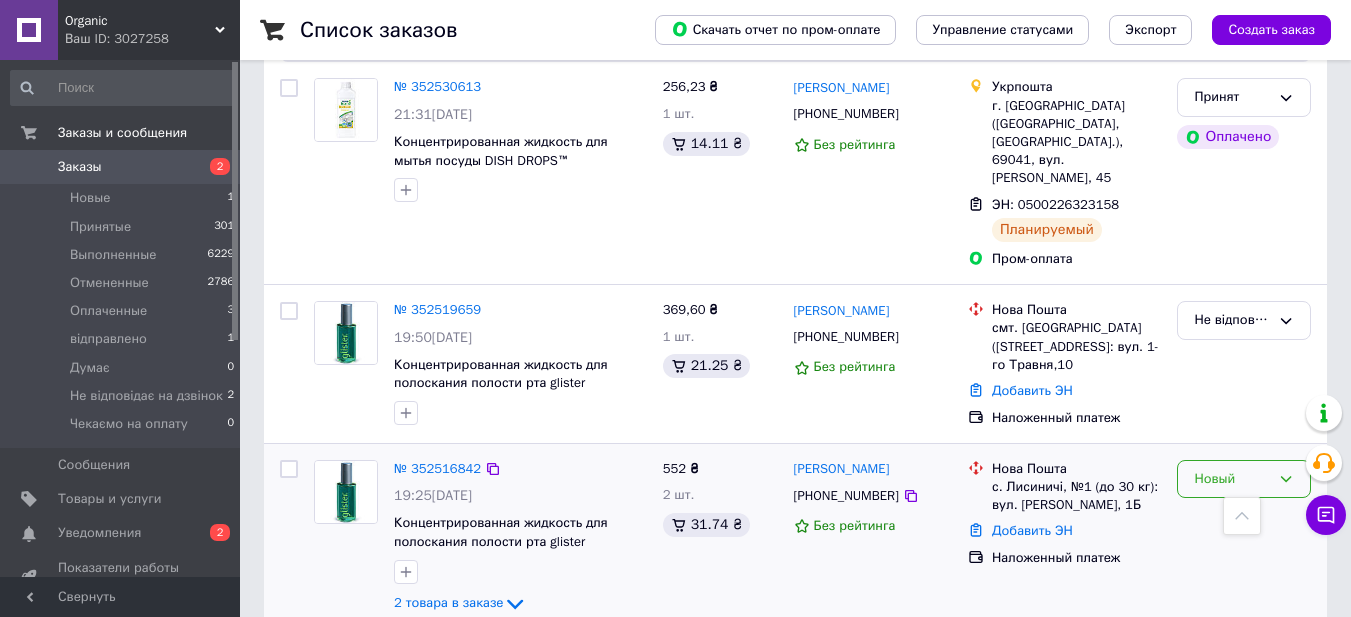 click on "Новый" at bounding box center (1232, 479) 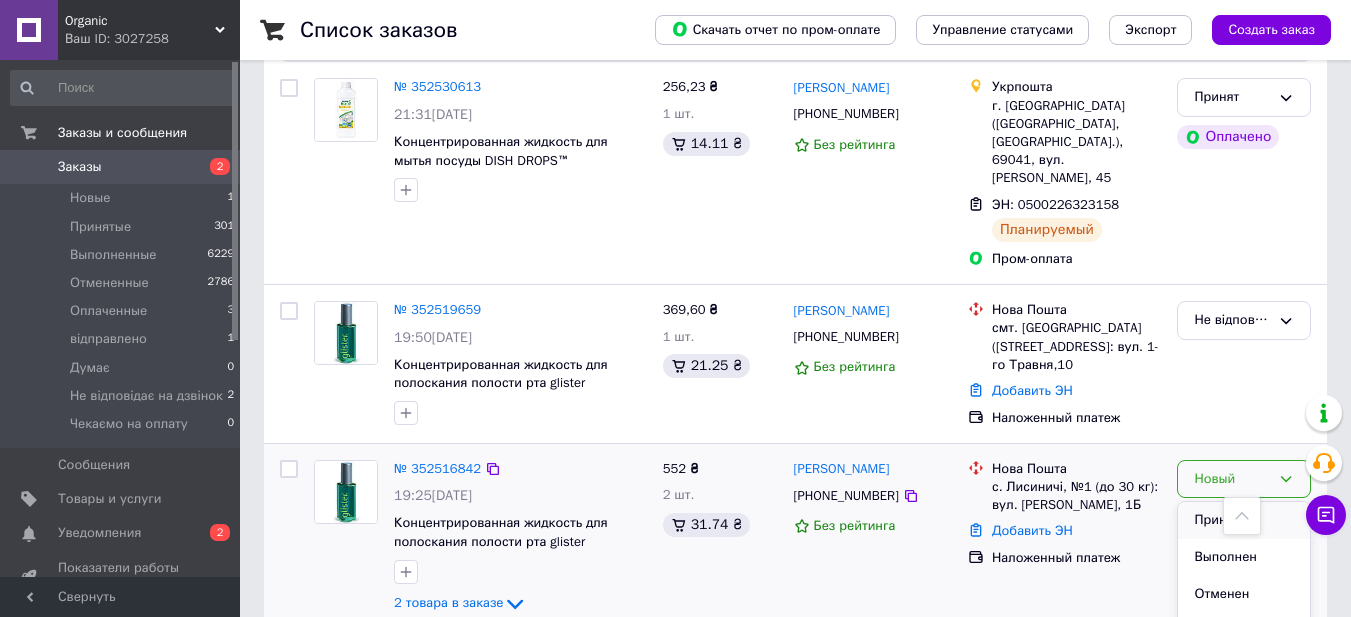 click on "Принят" at bounding box center (1244, 520) 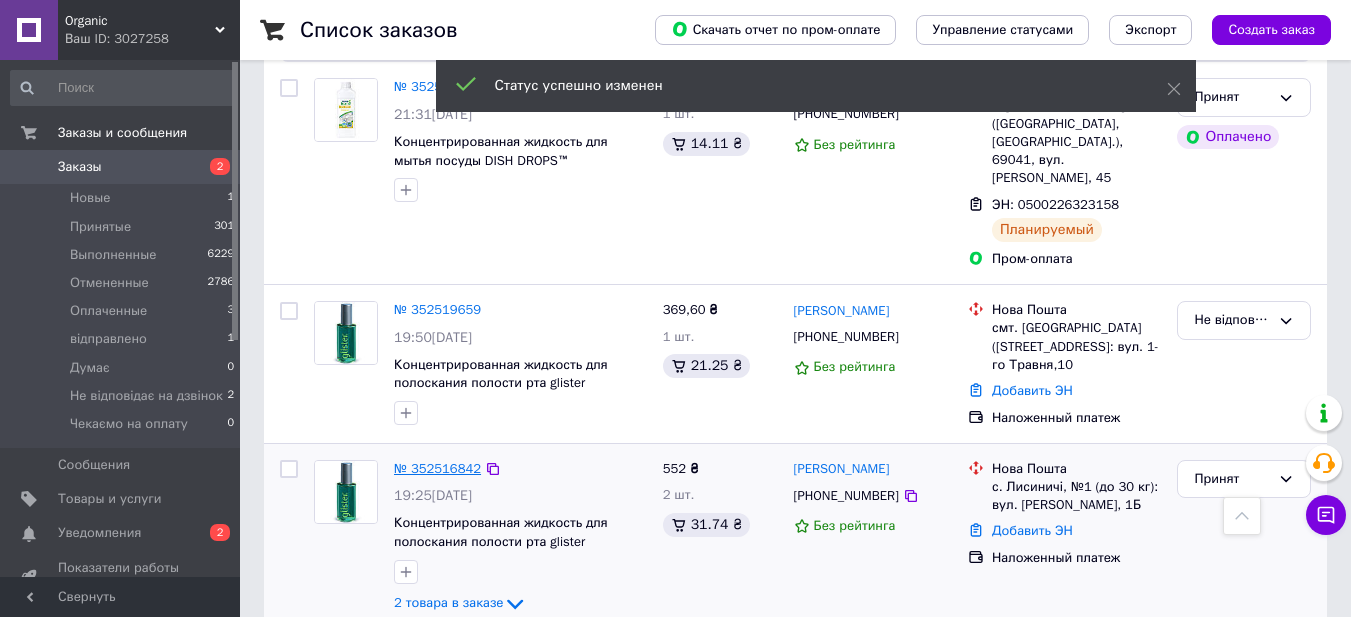 click on "№ 352516842" at bounding box center [437, 468] 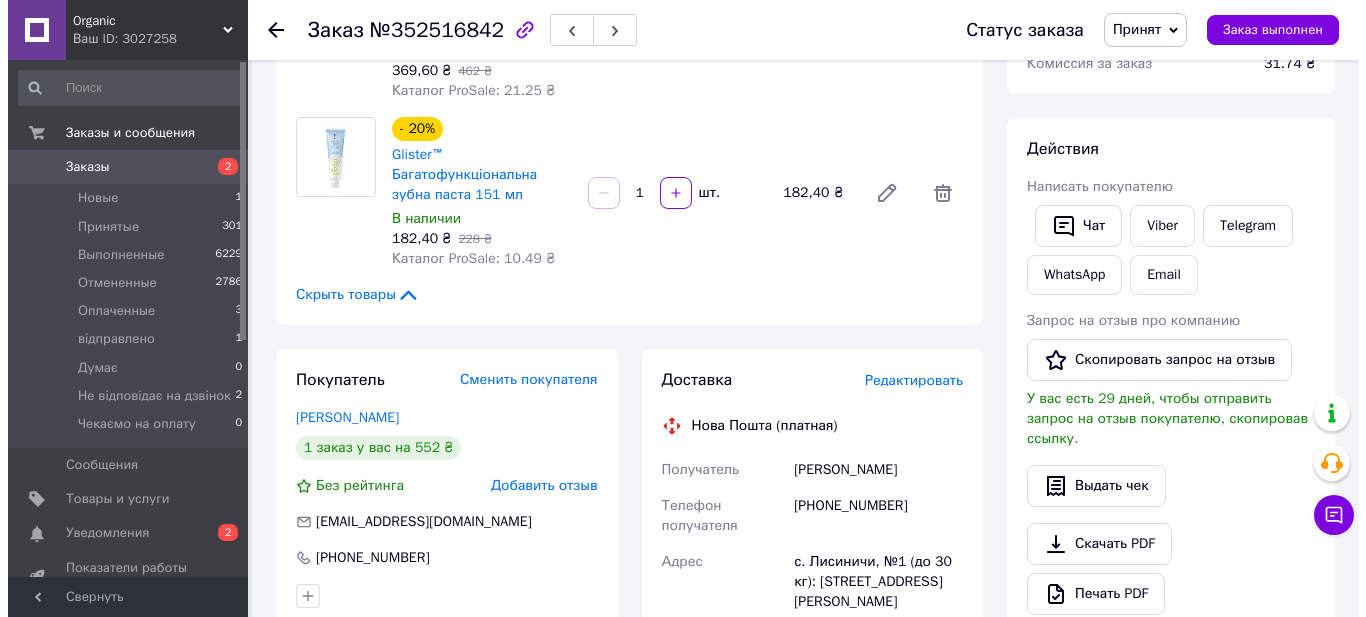 scroll, scrollTop: 182, scrollLeft: 0, axis: vertical 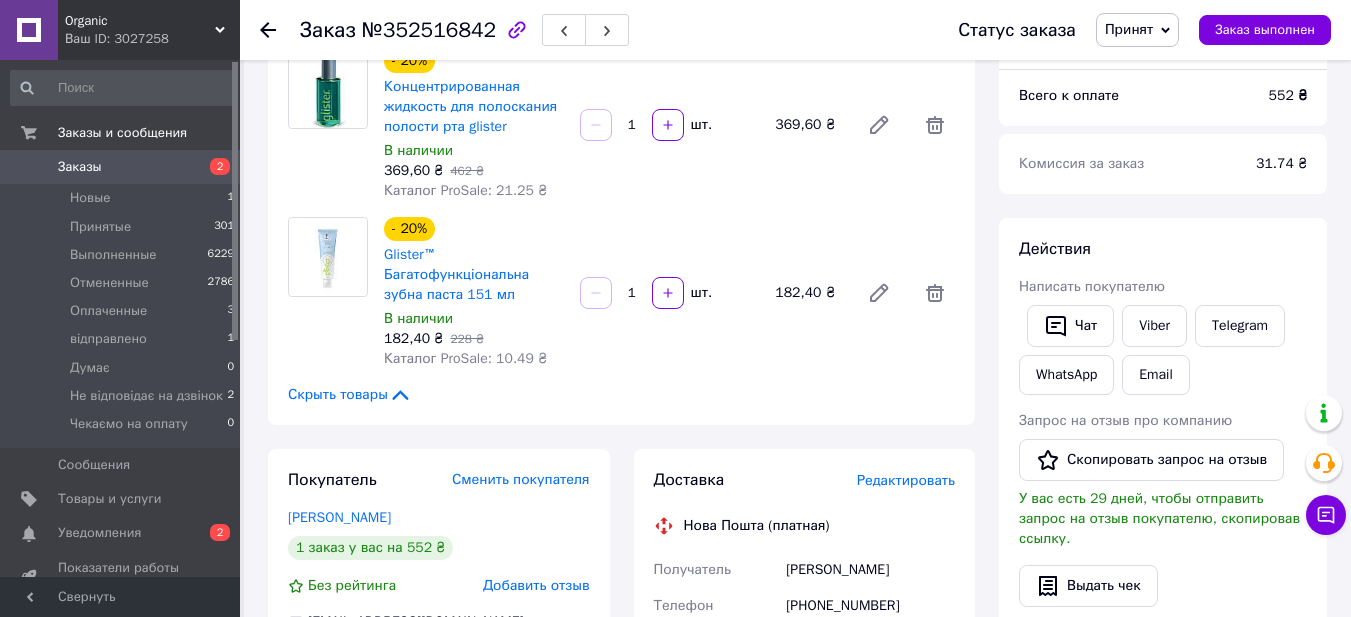 click on "Принят" at bounding box center [1129, 29] 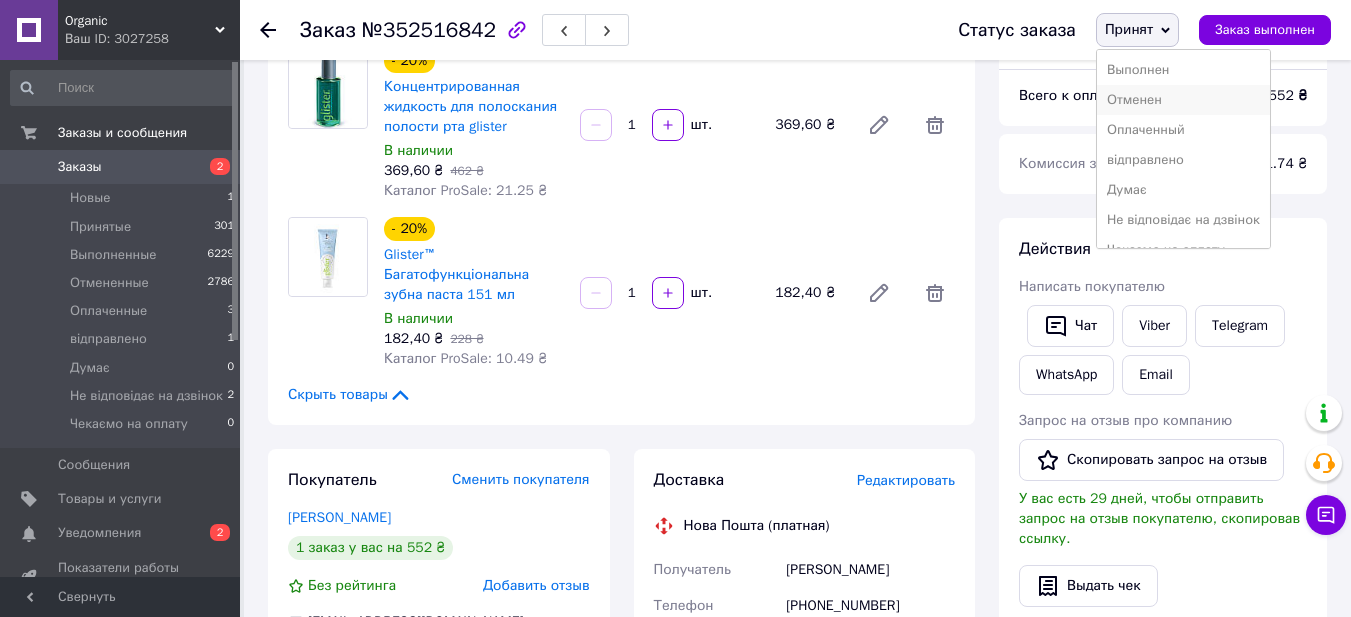 click on "Отменен" at bounding box center (1183, 100) 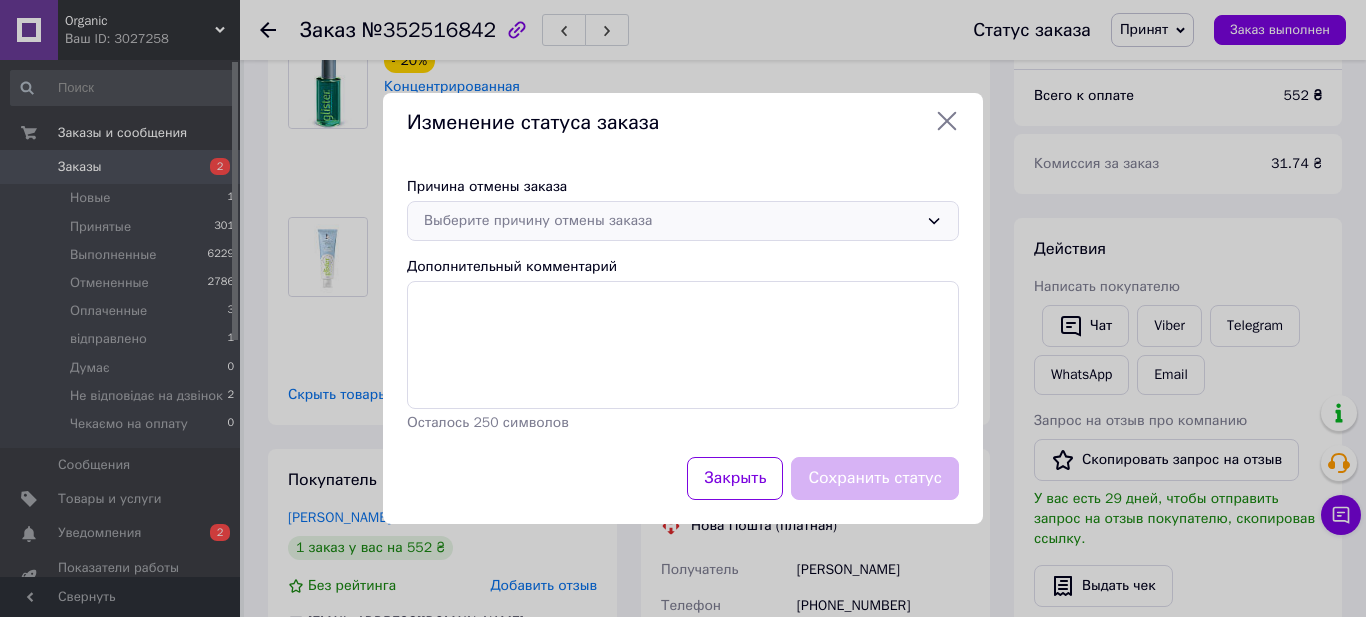 click on "Выберите причину отмены заказа" at bounding box center (671, 221) 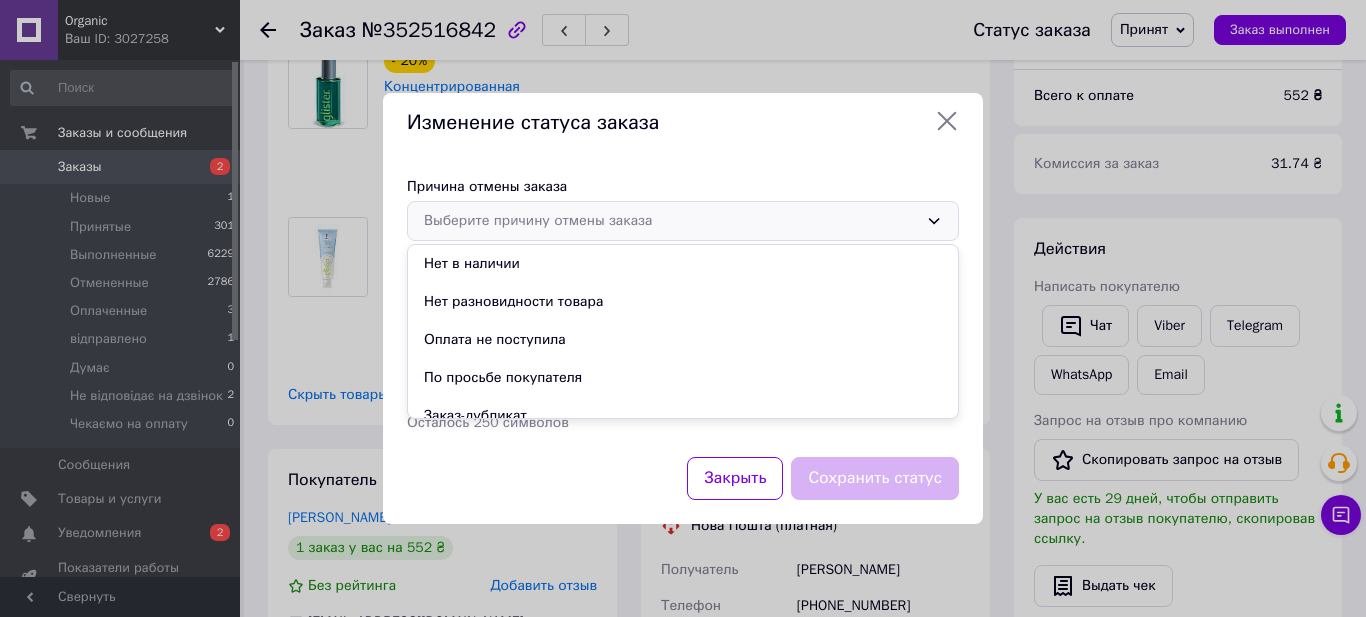 click on "Выберите причину отмены заказа" at bounding box center [671, 221] 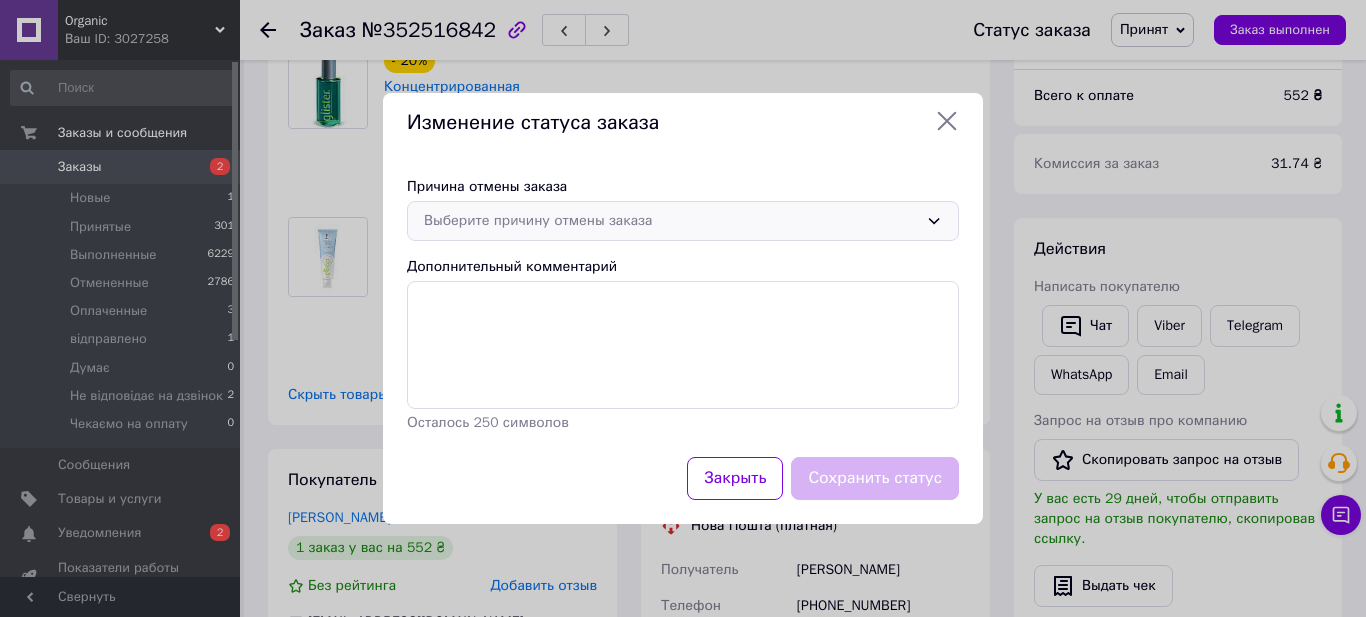 click on "Выберите причину отмены заказа" at bounding box center [671, 221] 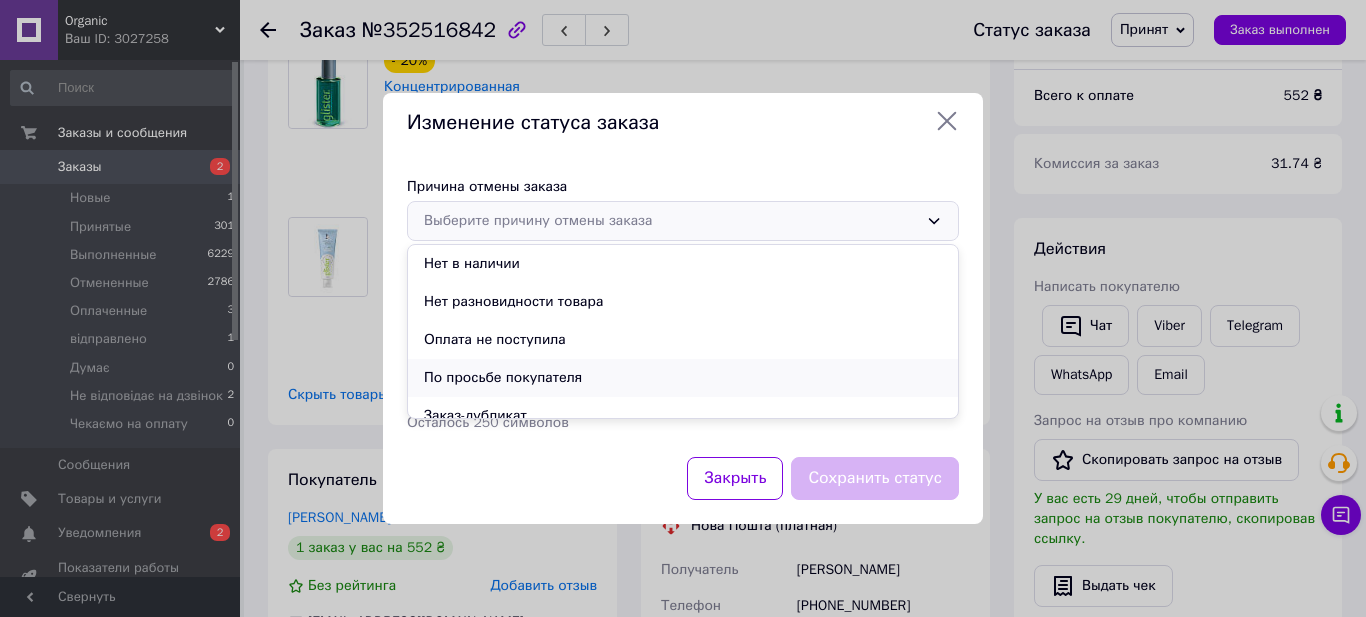 click on "По просьбе покупателя" at bounding box center [683, 378] 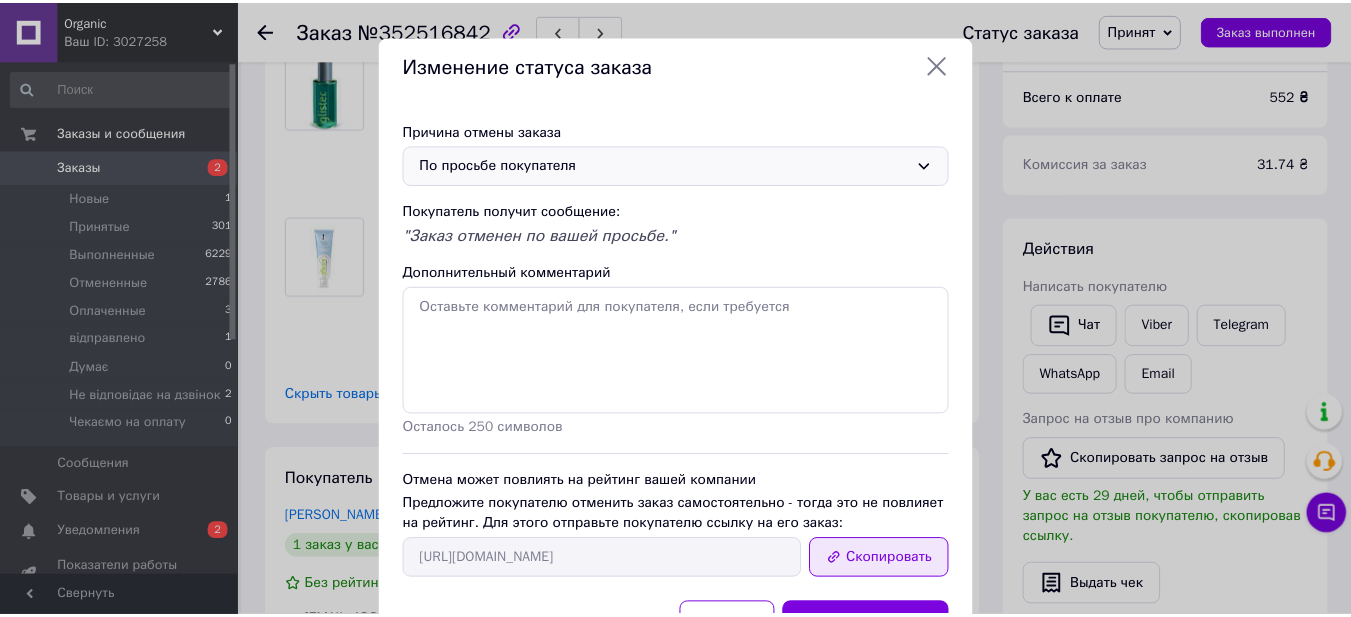 scroll, scrollTop: 90, scrollLeft: 0, axis: vertical 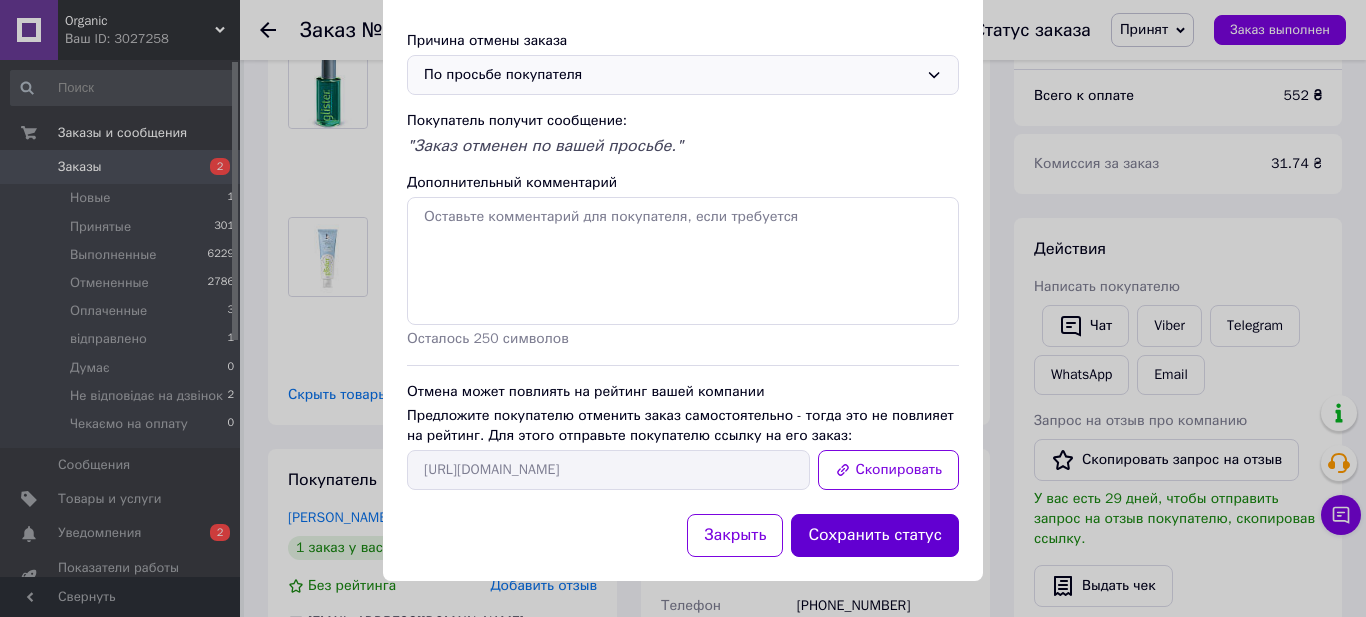 click on "Сохранить статус" at bounding box center (875, 535) 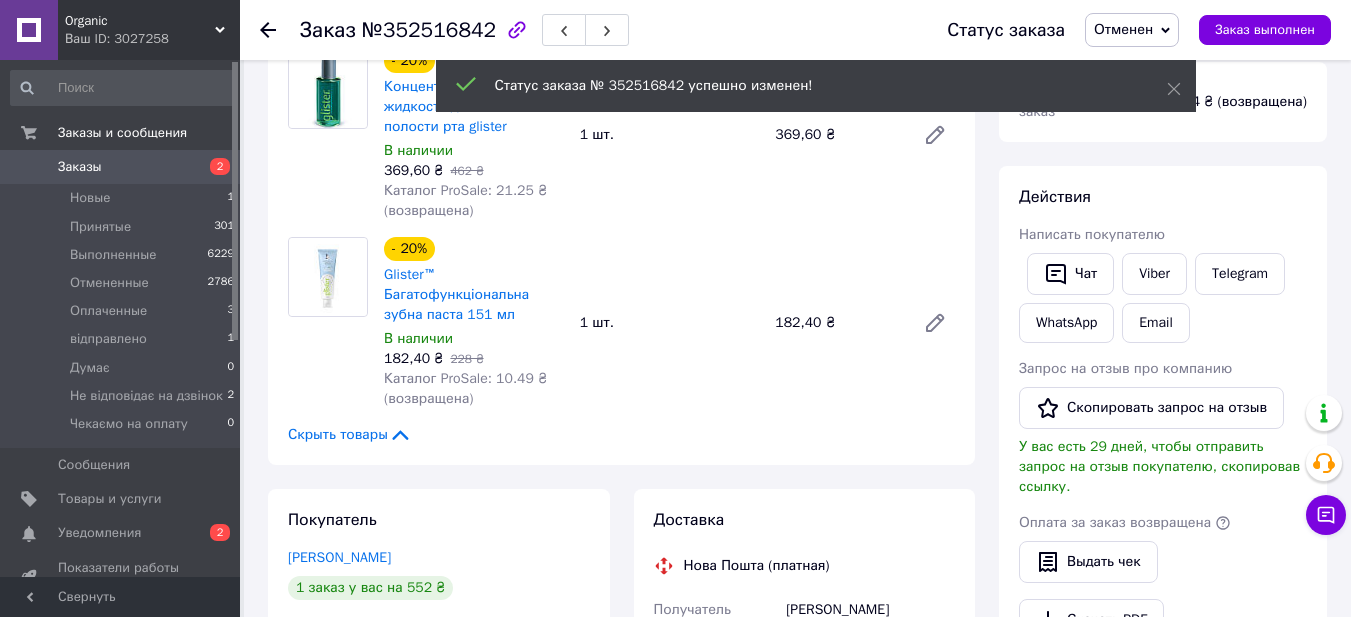 click 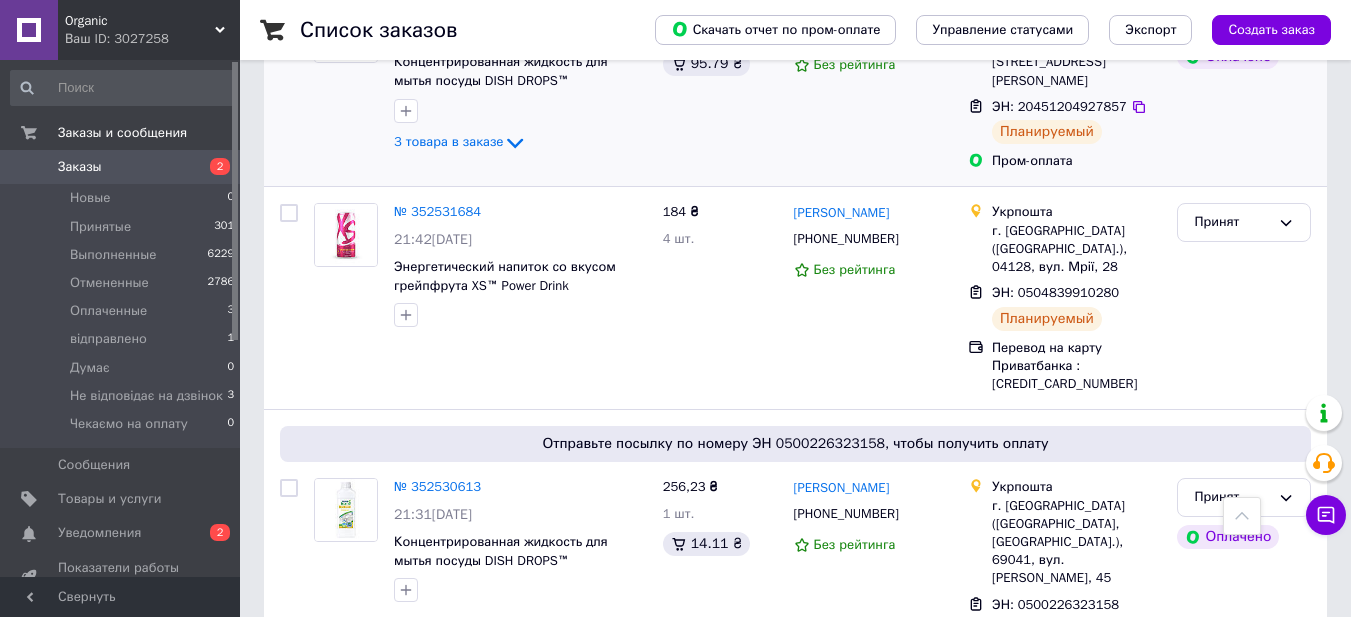 scroll, scrollTop: 300, scrollLeft: 0, axis: vertical 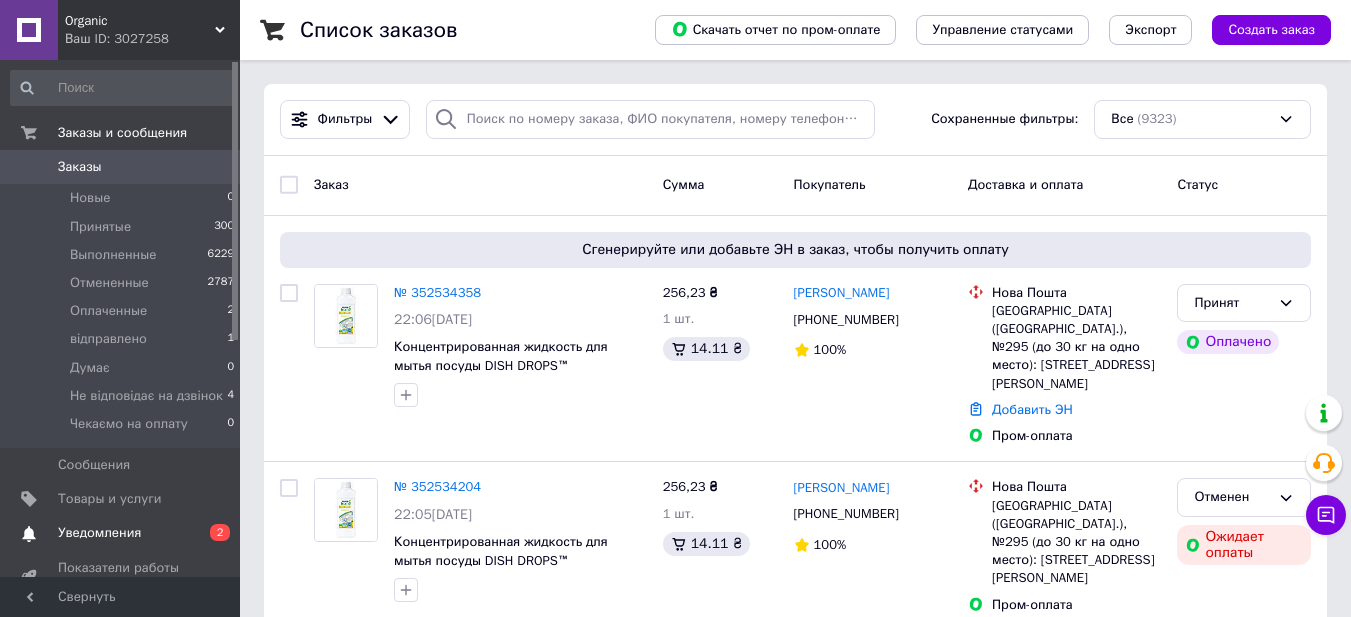 click on "Уведомления" at bounding box center (99, 533) 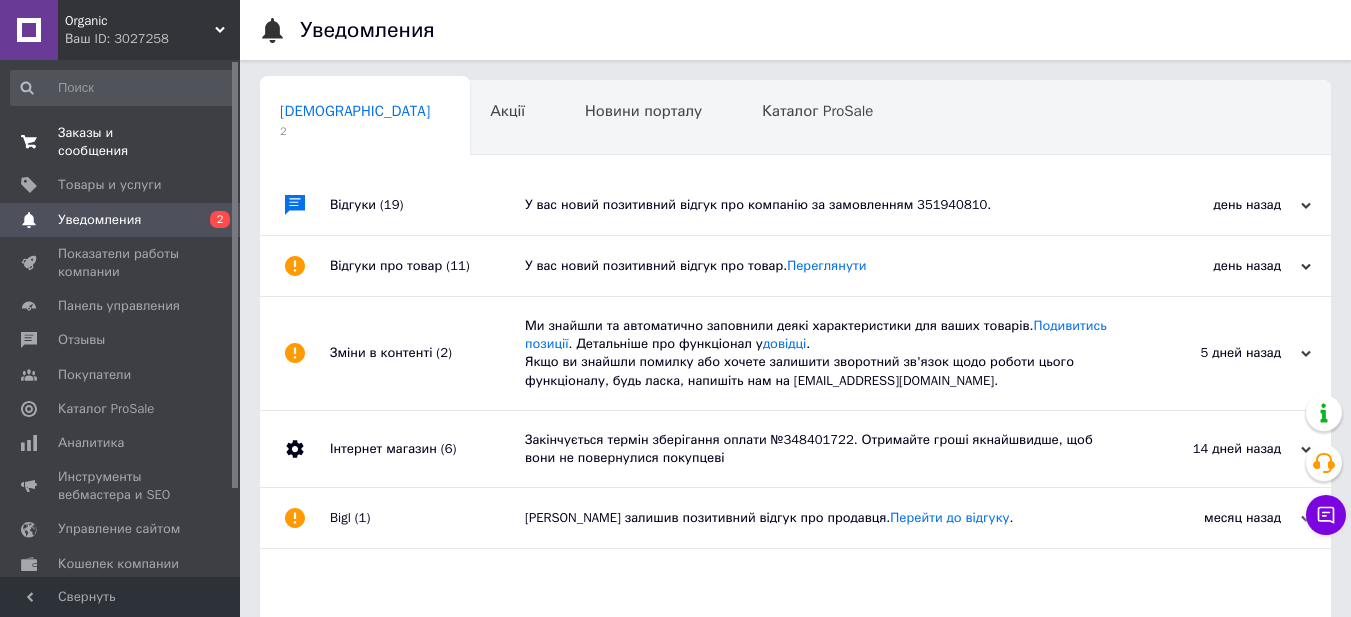 click on "Заказы и сообщения" at bounding box center (121, 142) 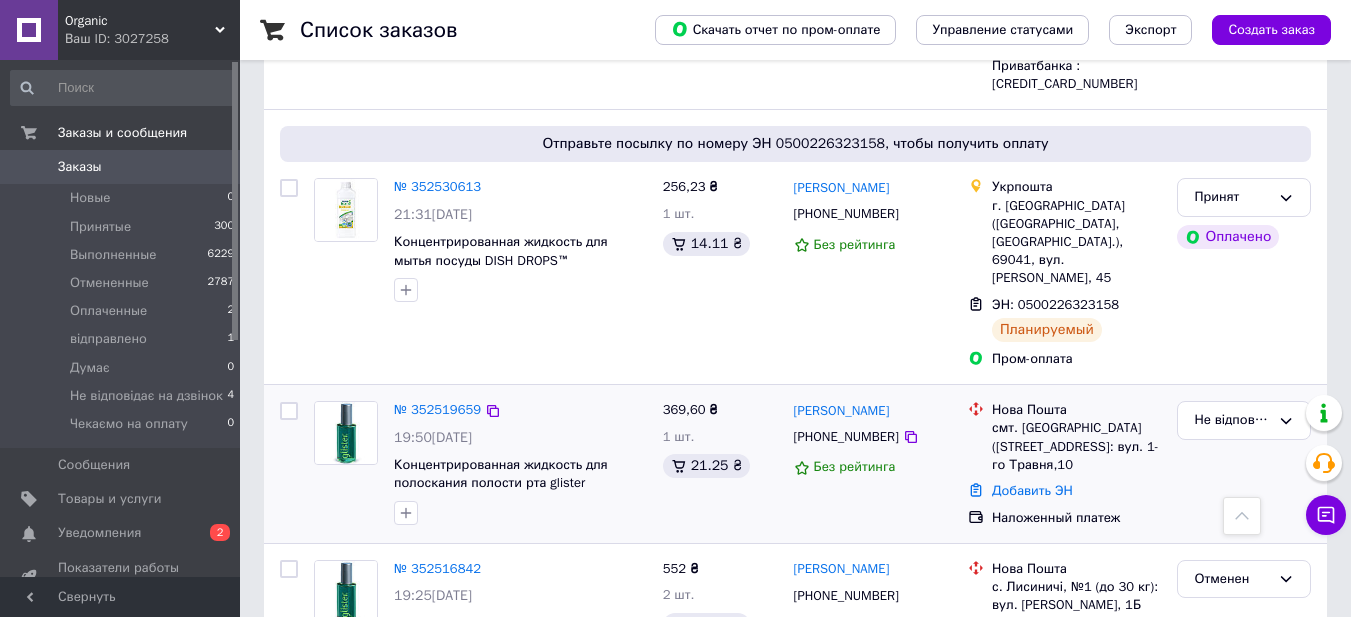 scroll, scrollTop: 1100, scrollLeft: 0, axis: vertical 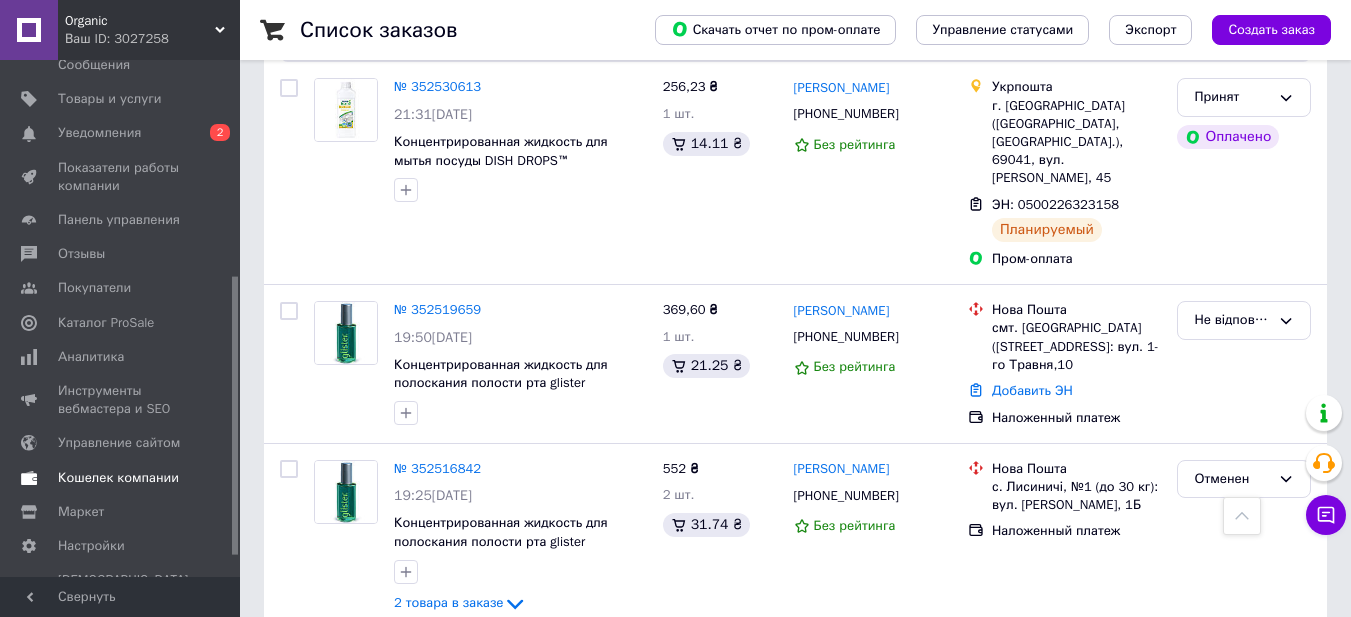 click on "Кошелек компании" at bounding box center [118, 478] 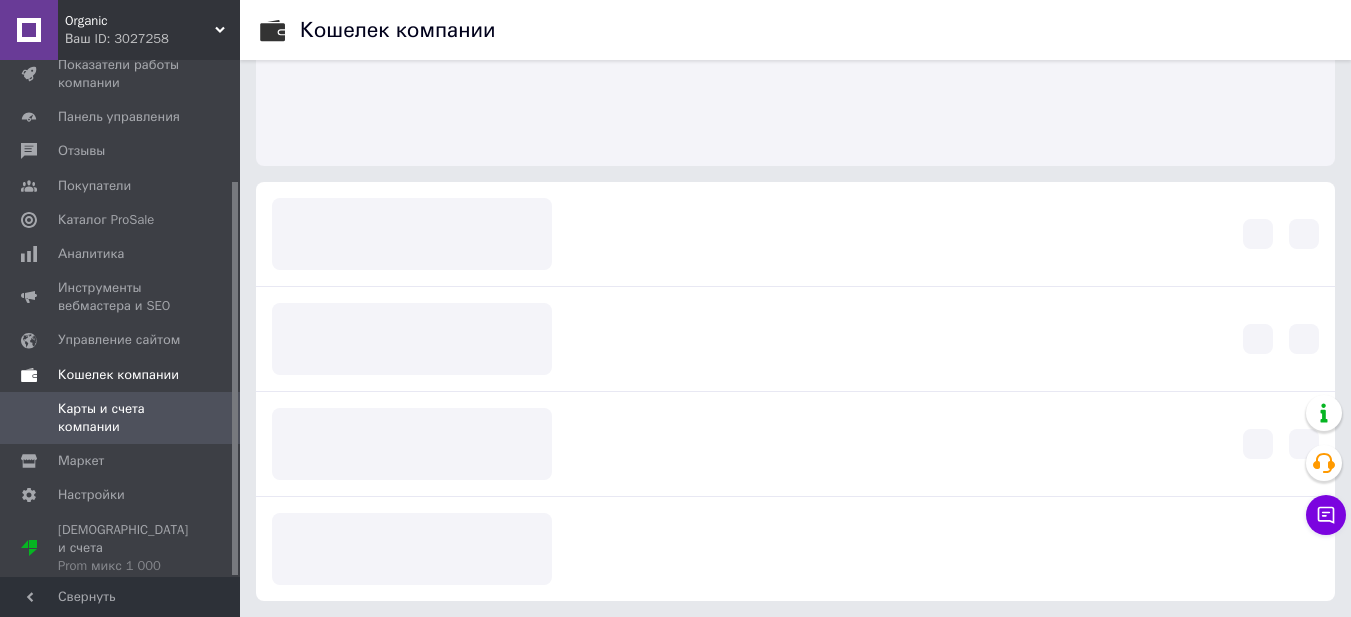 scroll, scrollTop: 146, scrollLeft: 0, axis: vertical 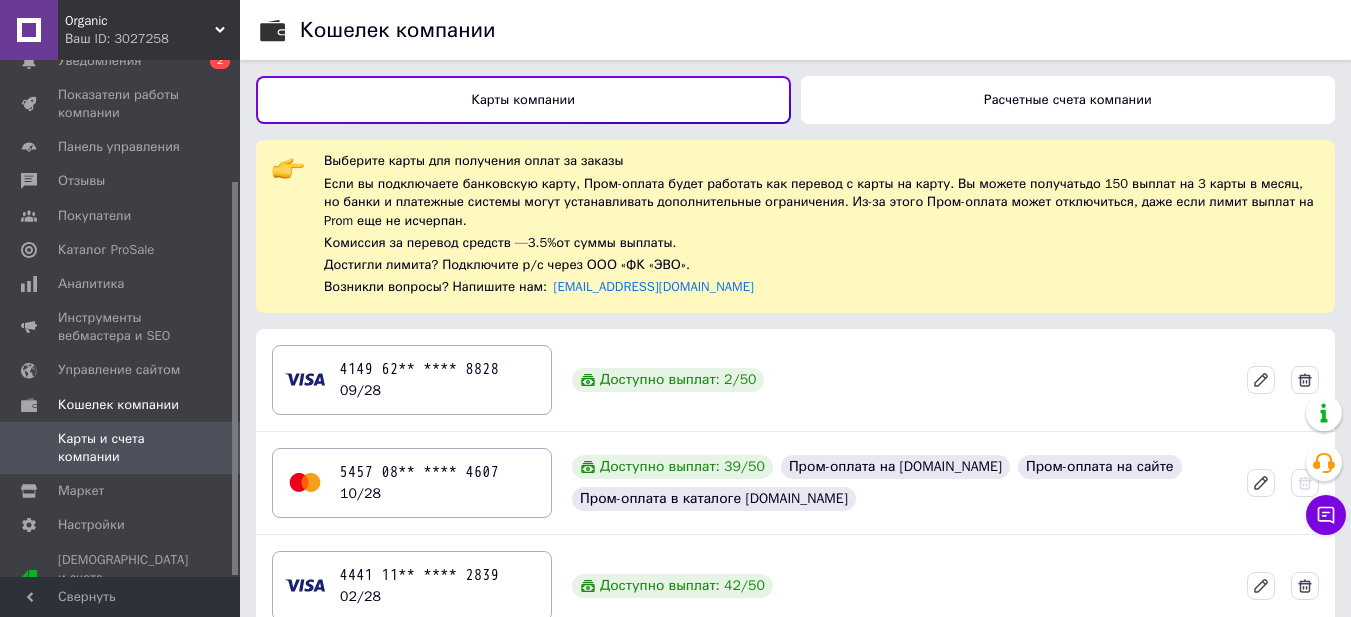 click on "Расчетные счета компании" at bounding box center [1068, 100] 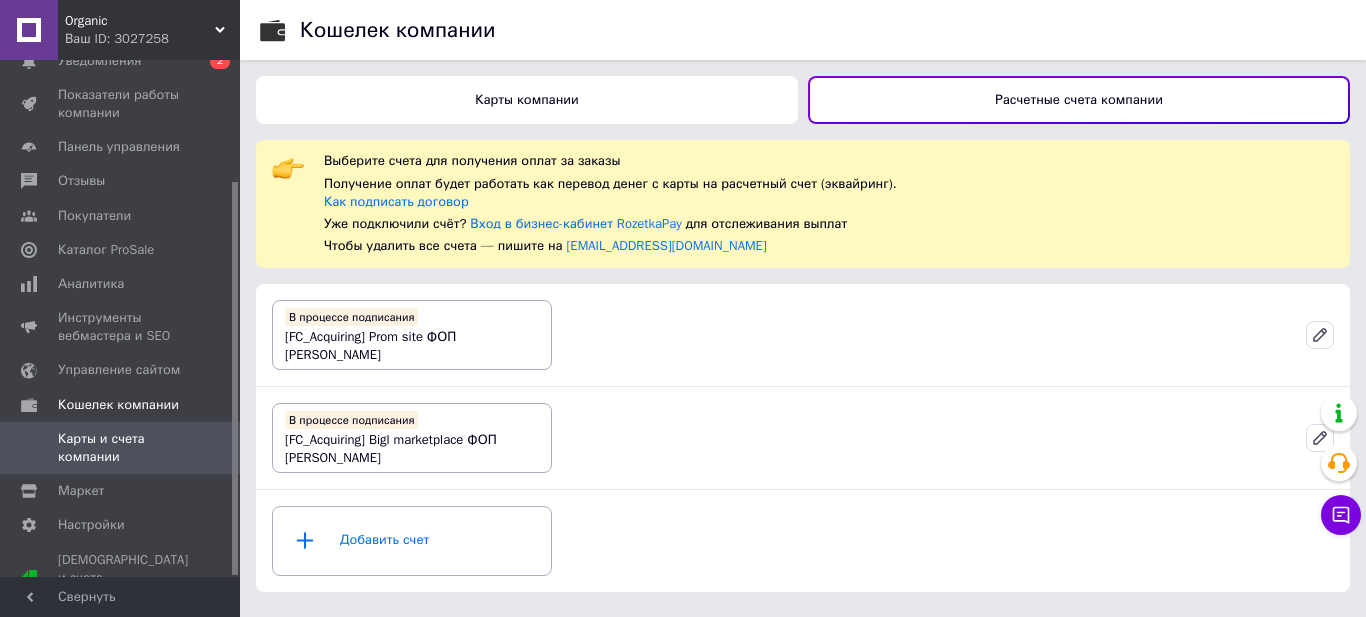click on "Карты компании" at bounding box center [527, 99] 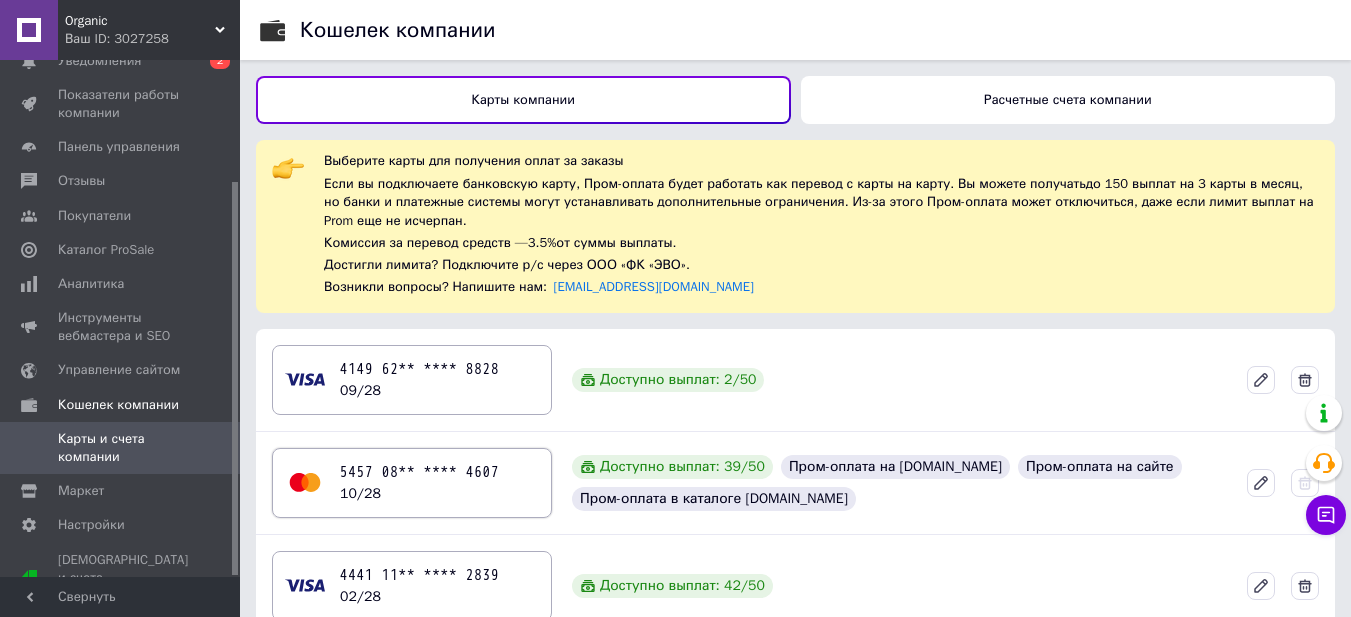 scroll, scrollTop: 139, scrollLeft: 0, axis: vertical 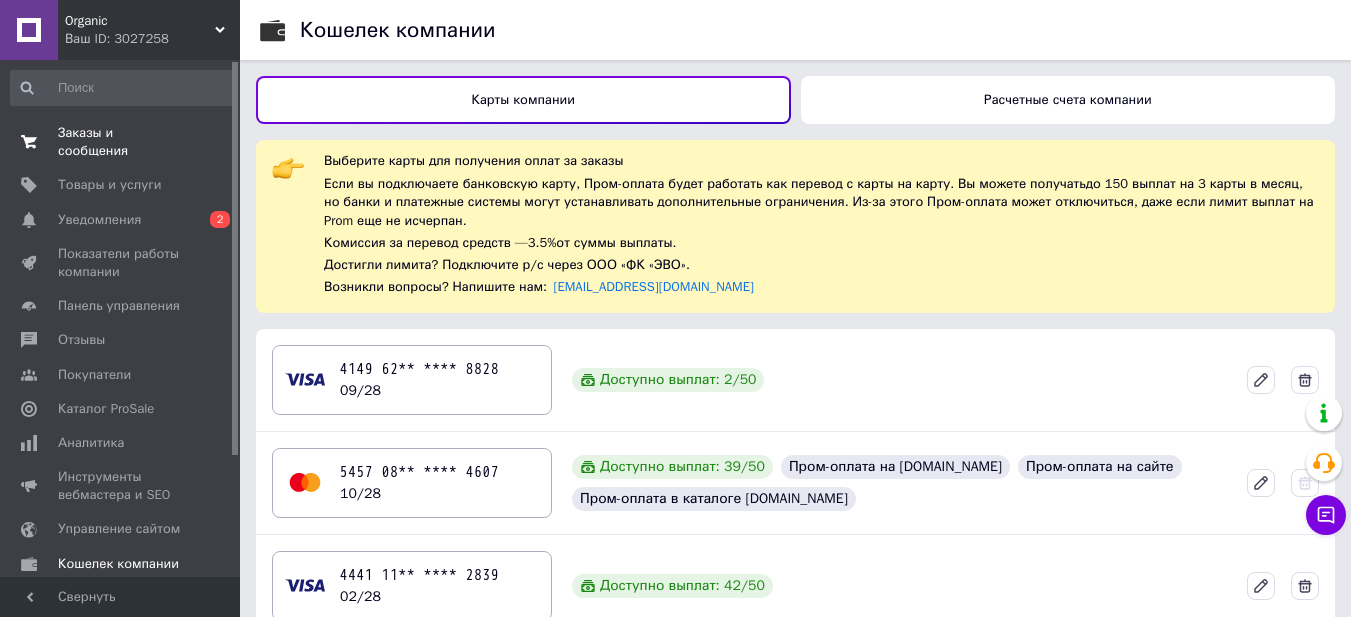 click on "Заказы и сообщения" at bounding box center [121, 142] 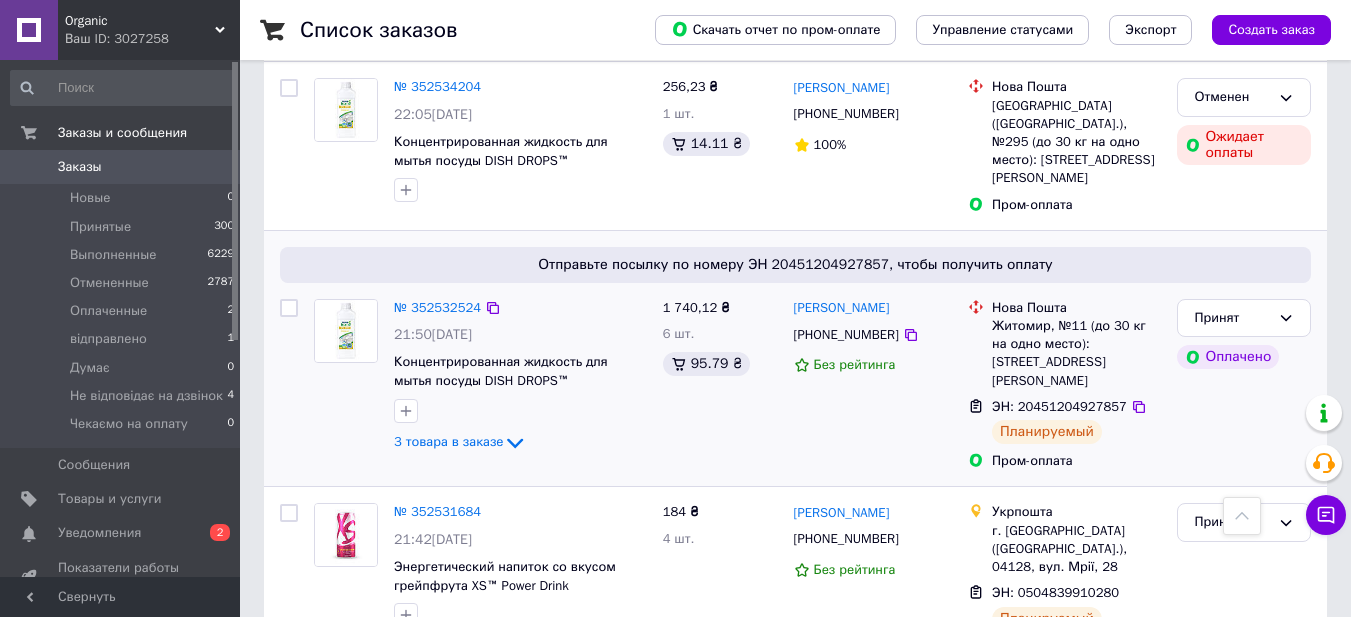 scroll, scrollTop: 700, scrollLeft: 0, axis: vertical 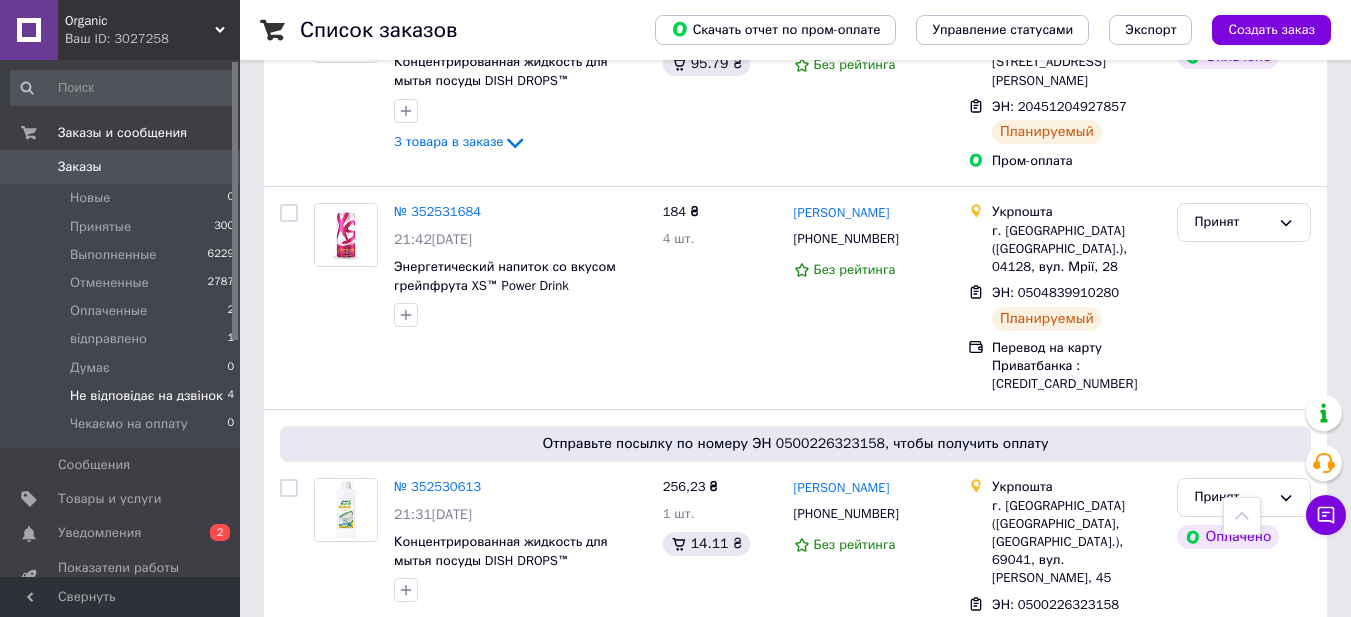 click on "Не відповідає на дзвінок" at bounding box center (146, 396) 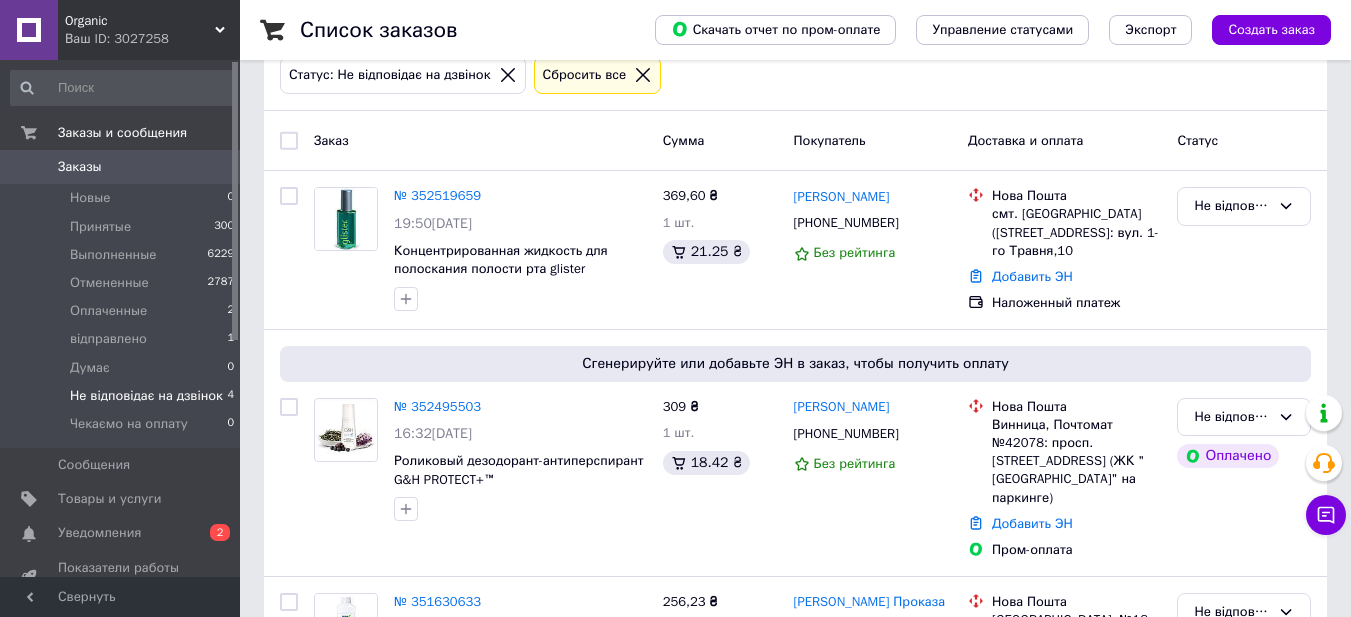 scroll, scrollTop: 416, scrollLeft: 0, axis: vertical 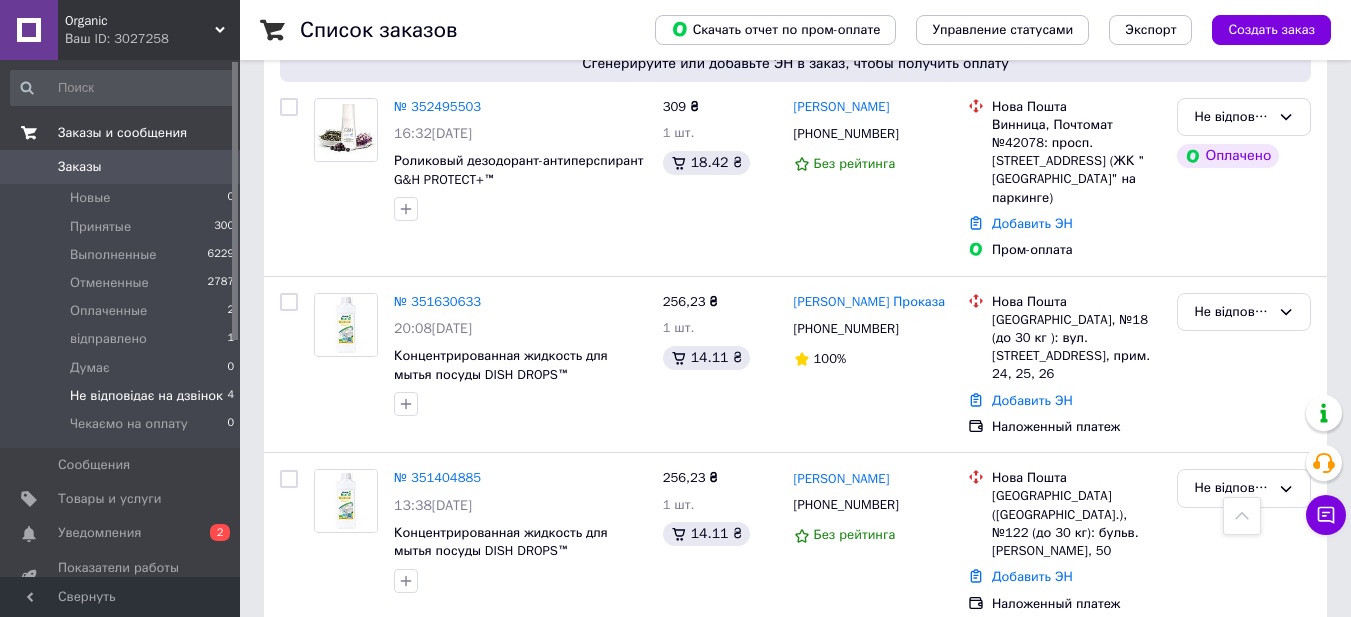 click on "Заказы и сообщения" at bounding box center (122, 133) 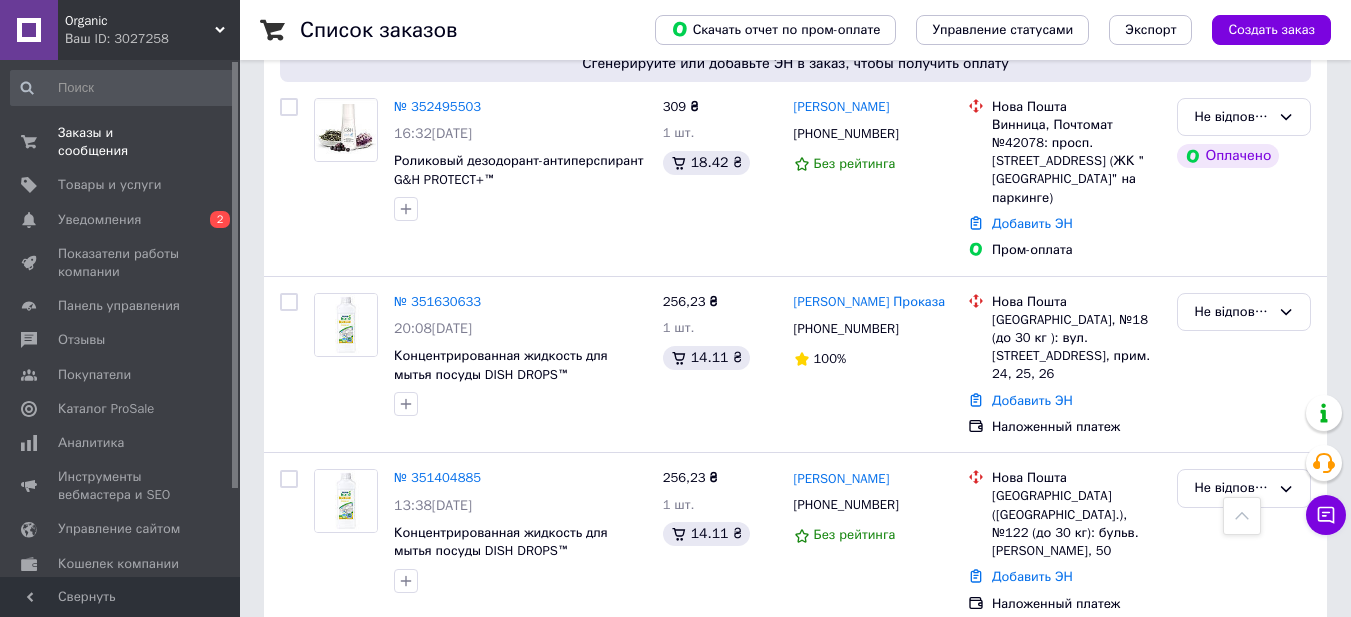 scroll, scrollTop: 0, scrollLeft: 0, axis: both 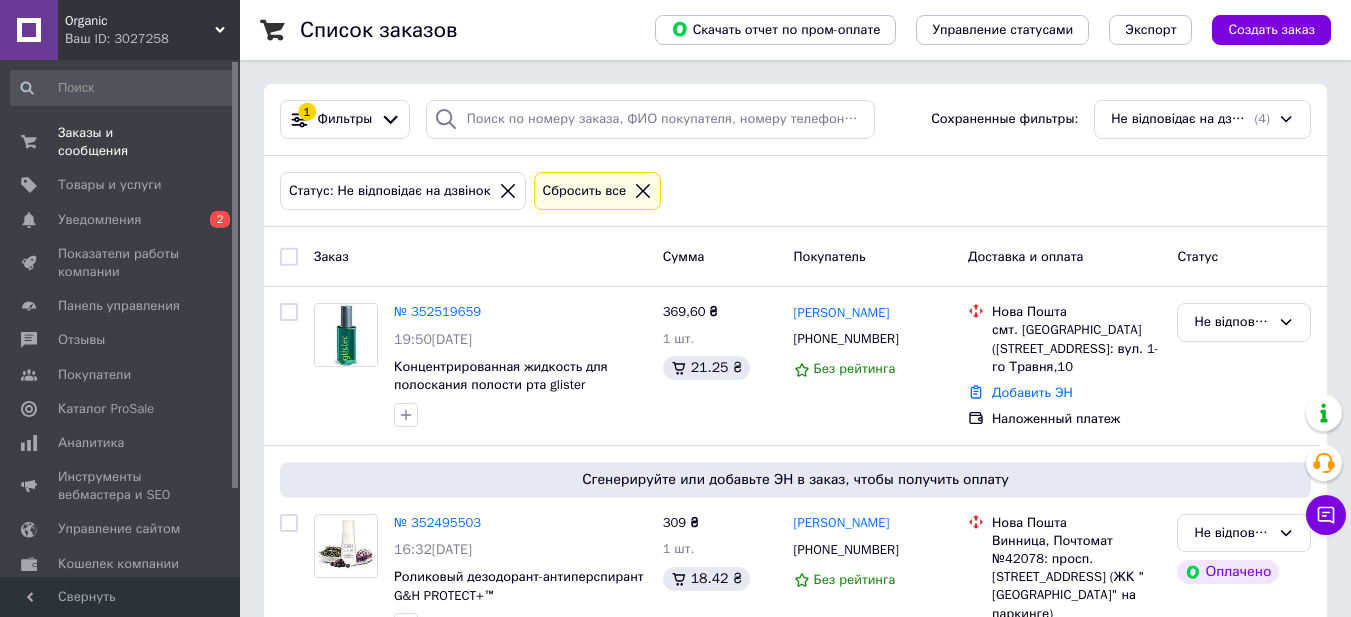 click 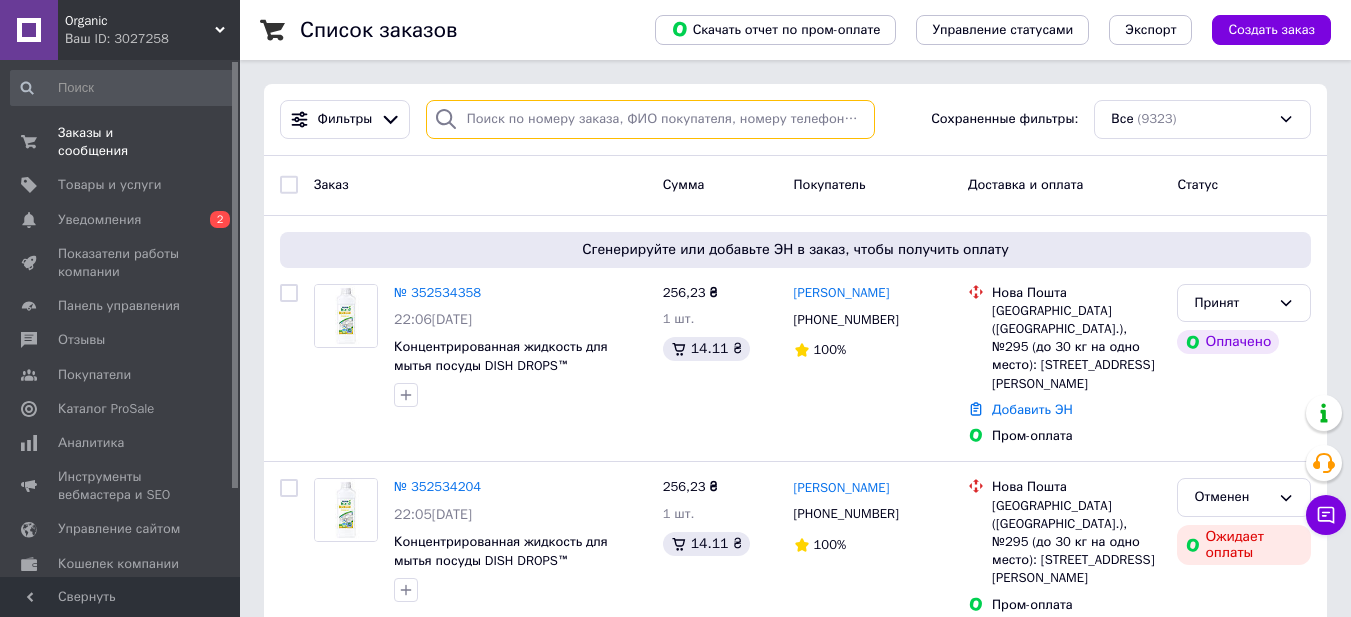 click at bounding box center (650, 119) 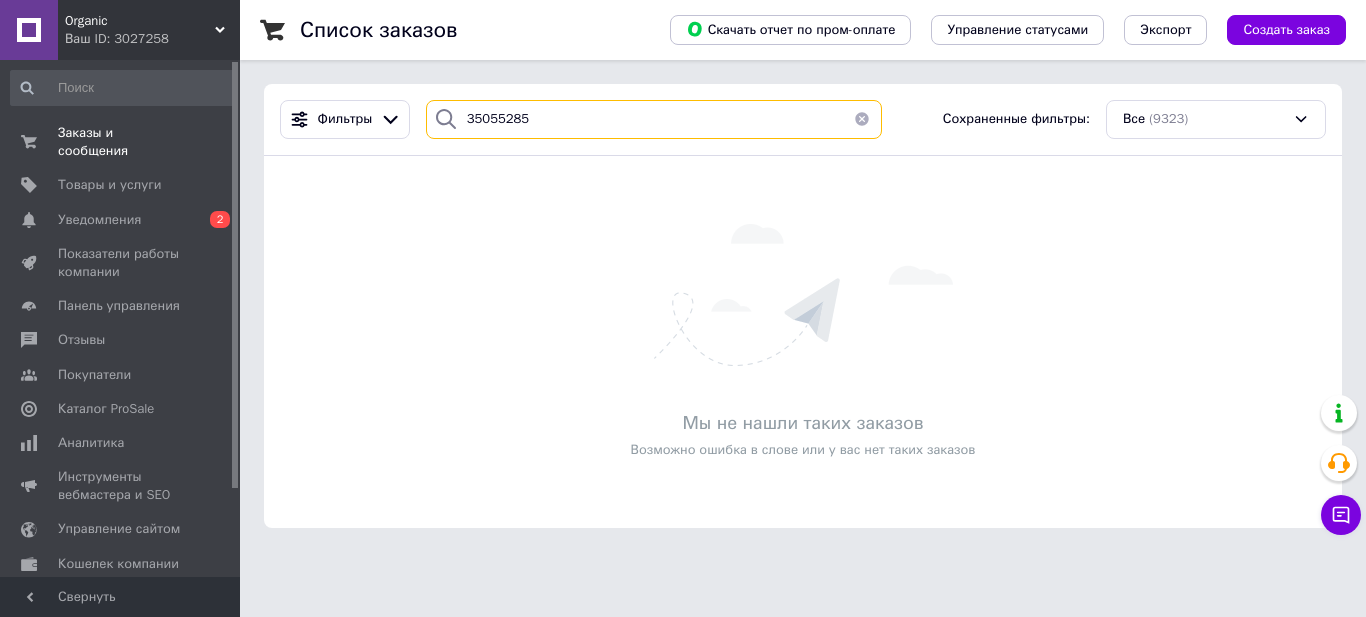type on "350552859" 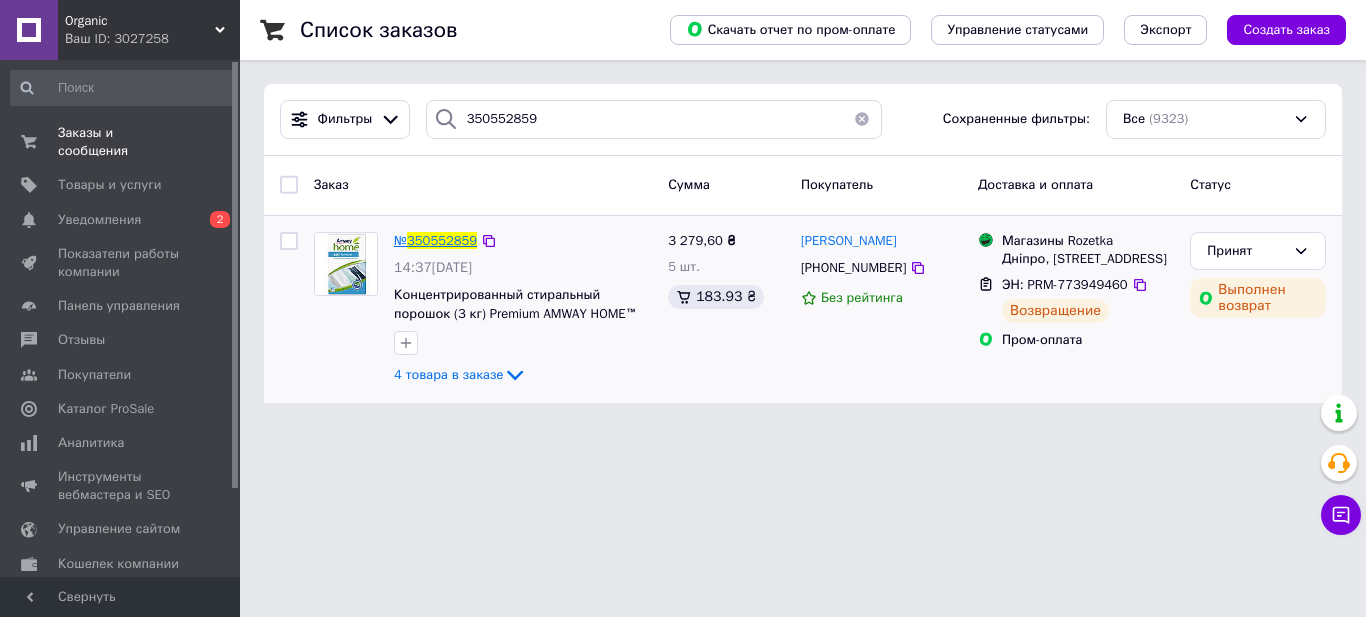click on "№" at bounding box center (400, 240) 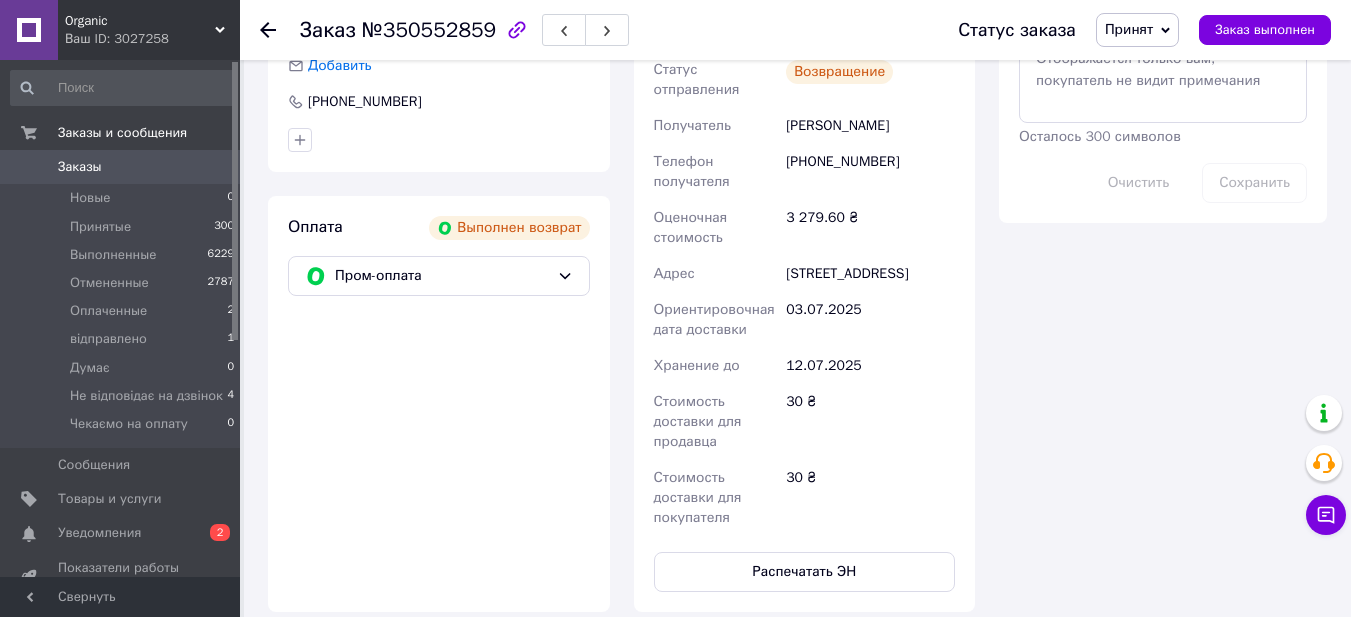 scroll, scrollTop: 1500, scrollLeft: 0, axis: vertical 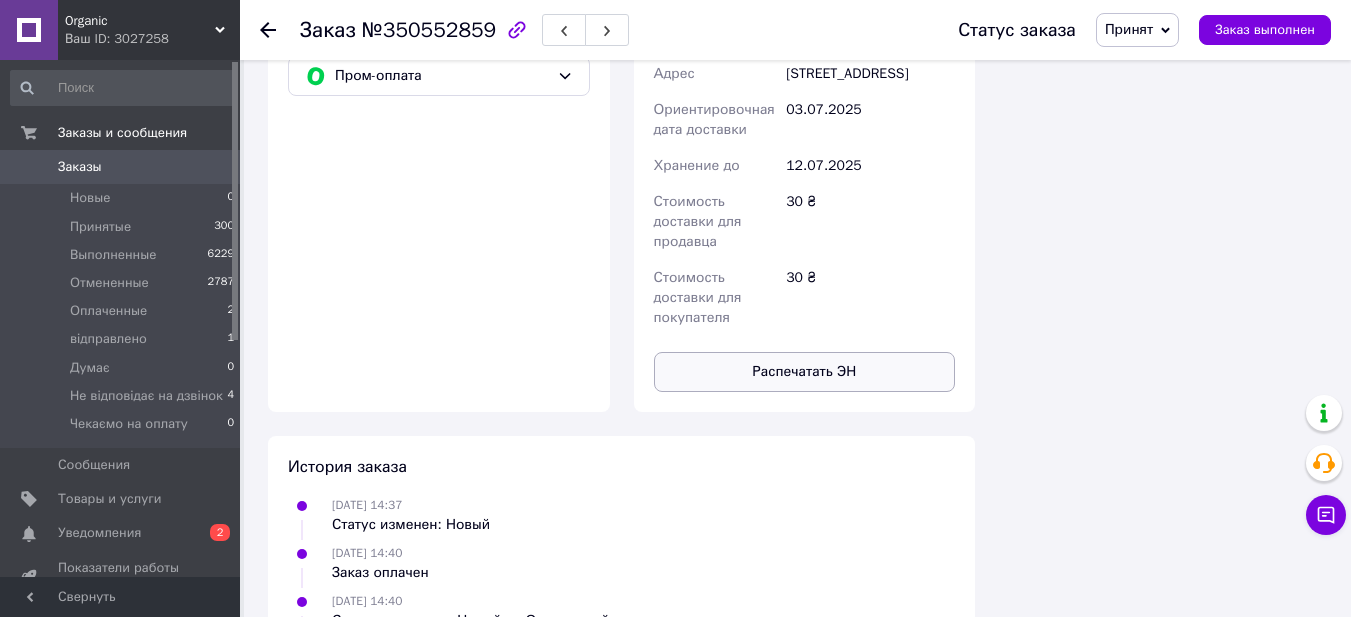 click on "Распечатать ЭН" at bounding box center (805, 372) 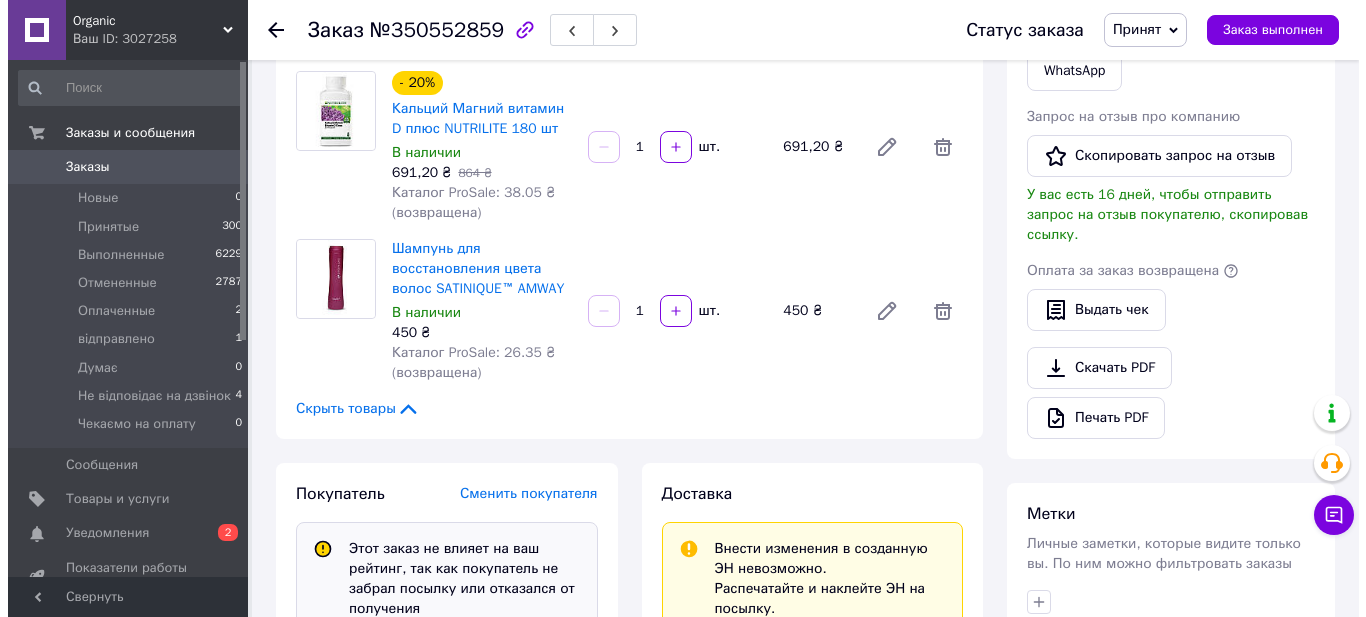 scroll, scrollTop: 0, scrollLeft: 0, axis: both 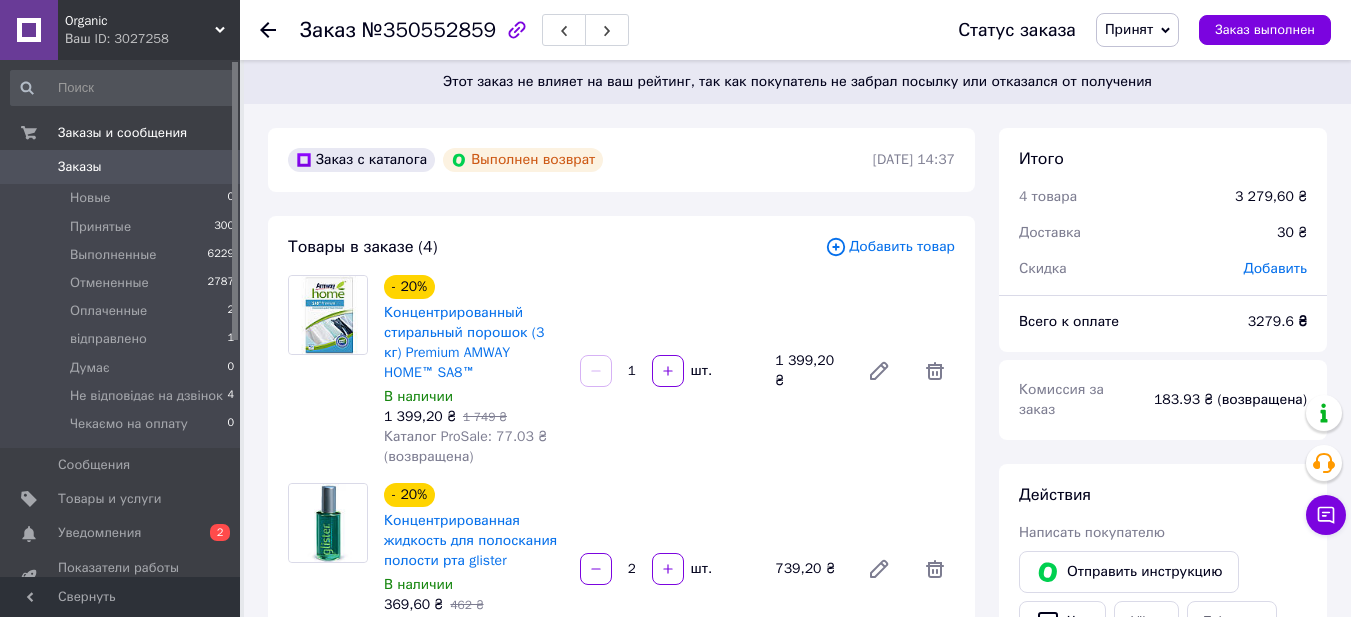 click 